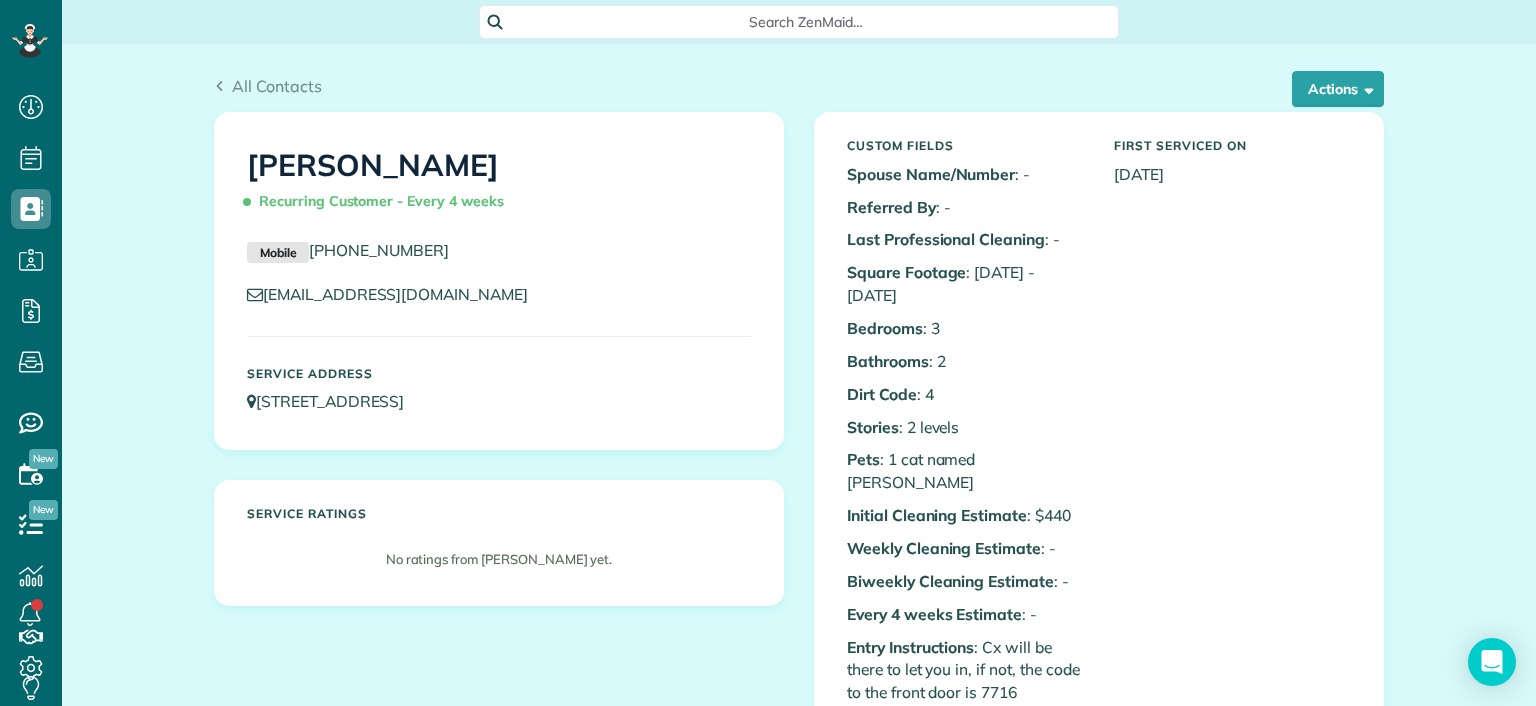 scroll, scrollTop: 0, scrollLeft: 0, axis: both 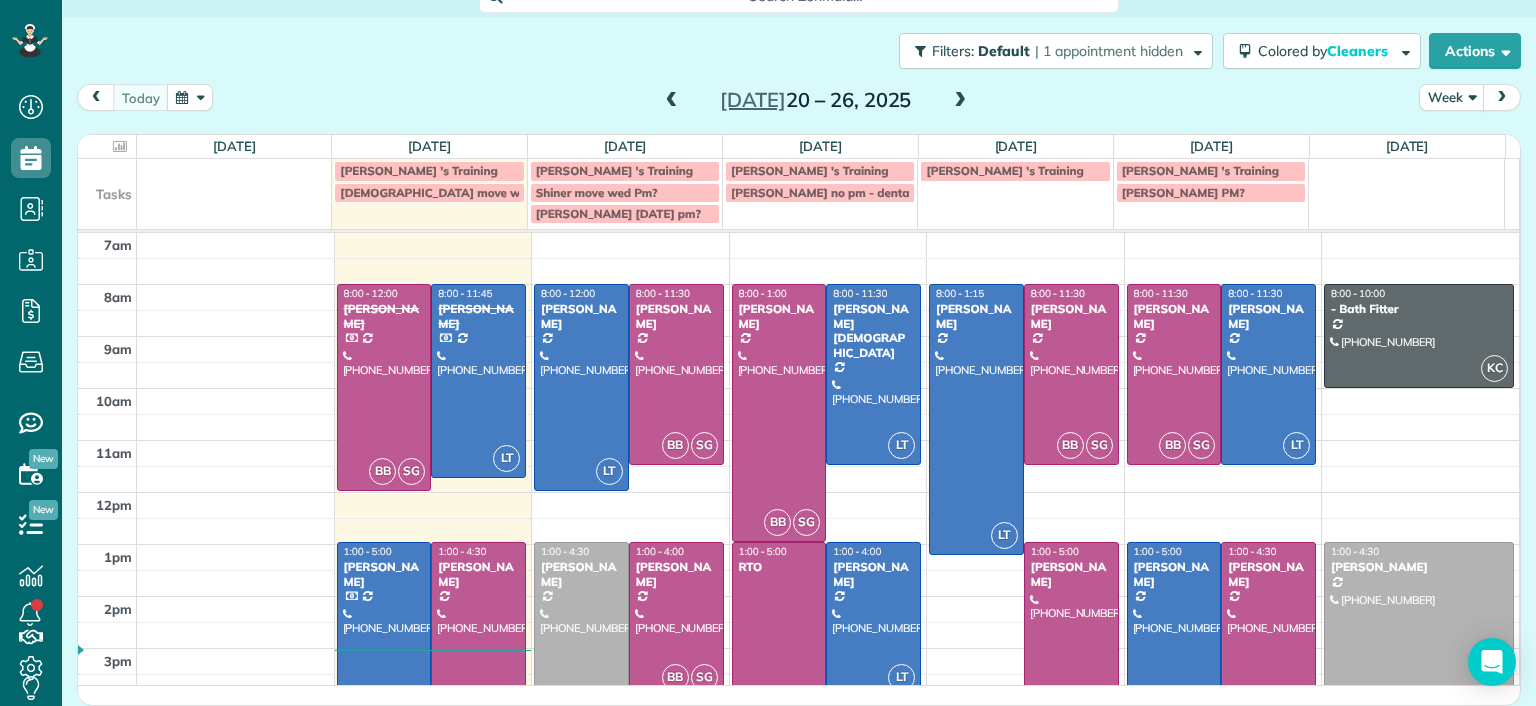 click at bounding box center (672, 101) 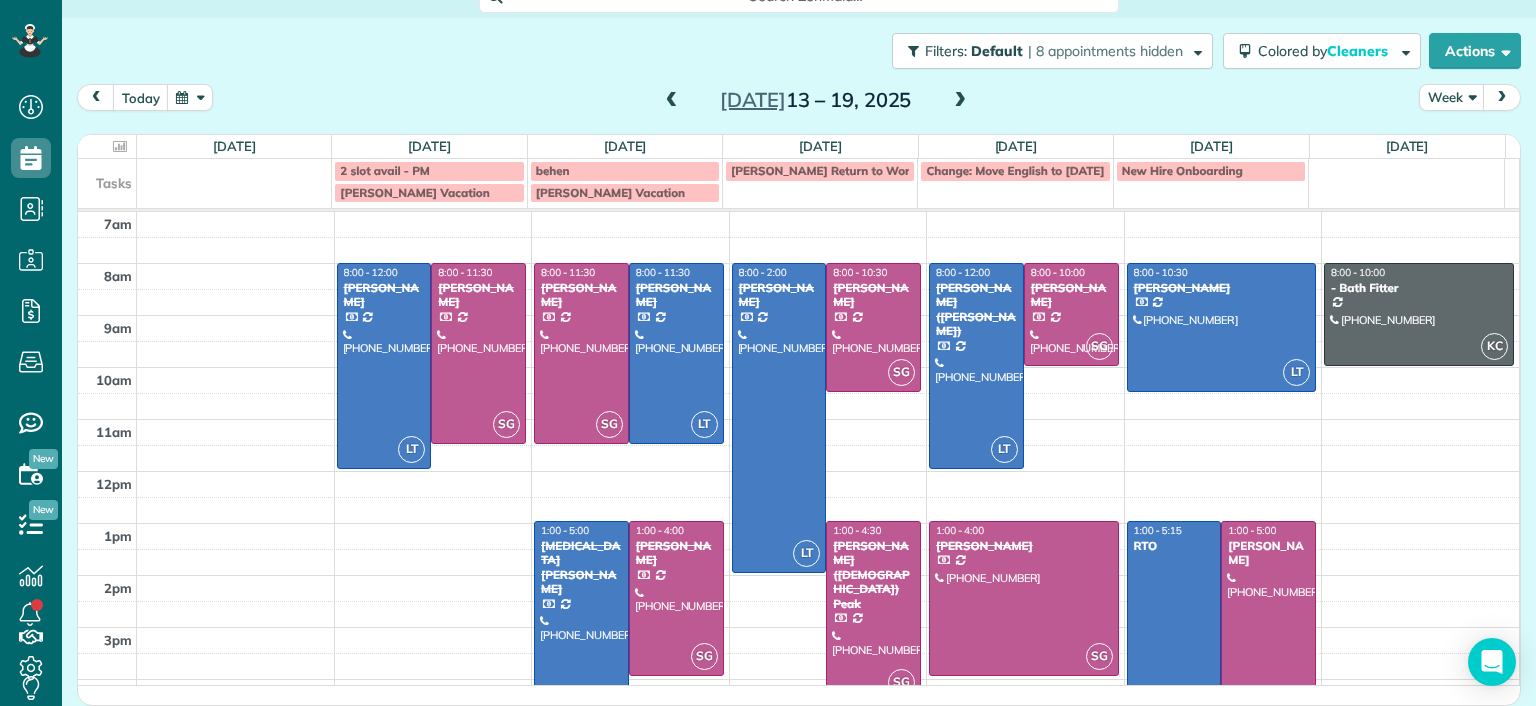 click at bounding box center [960, 101] 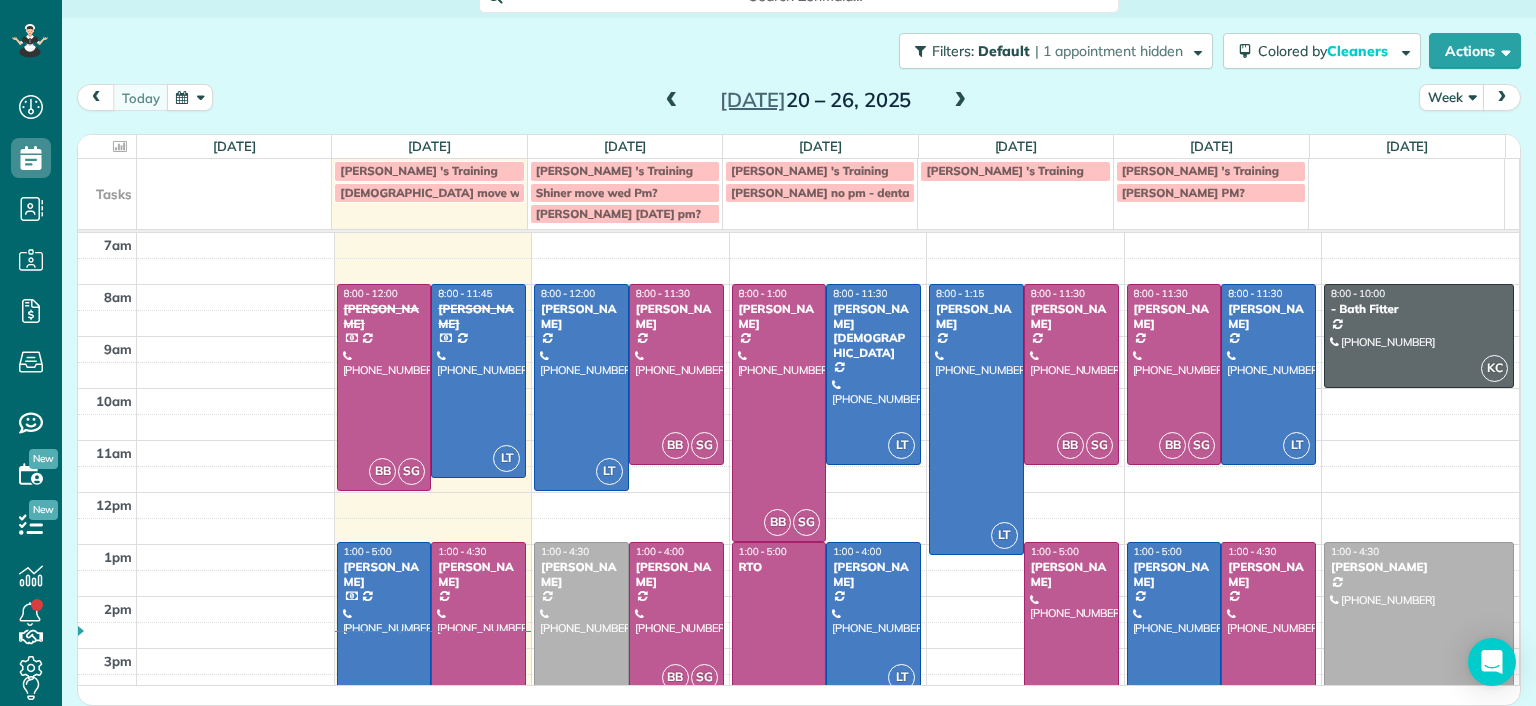 click at bounding box center [384, 645] 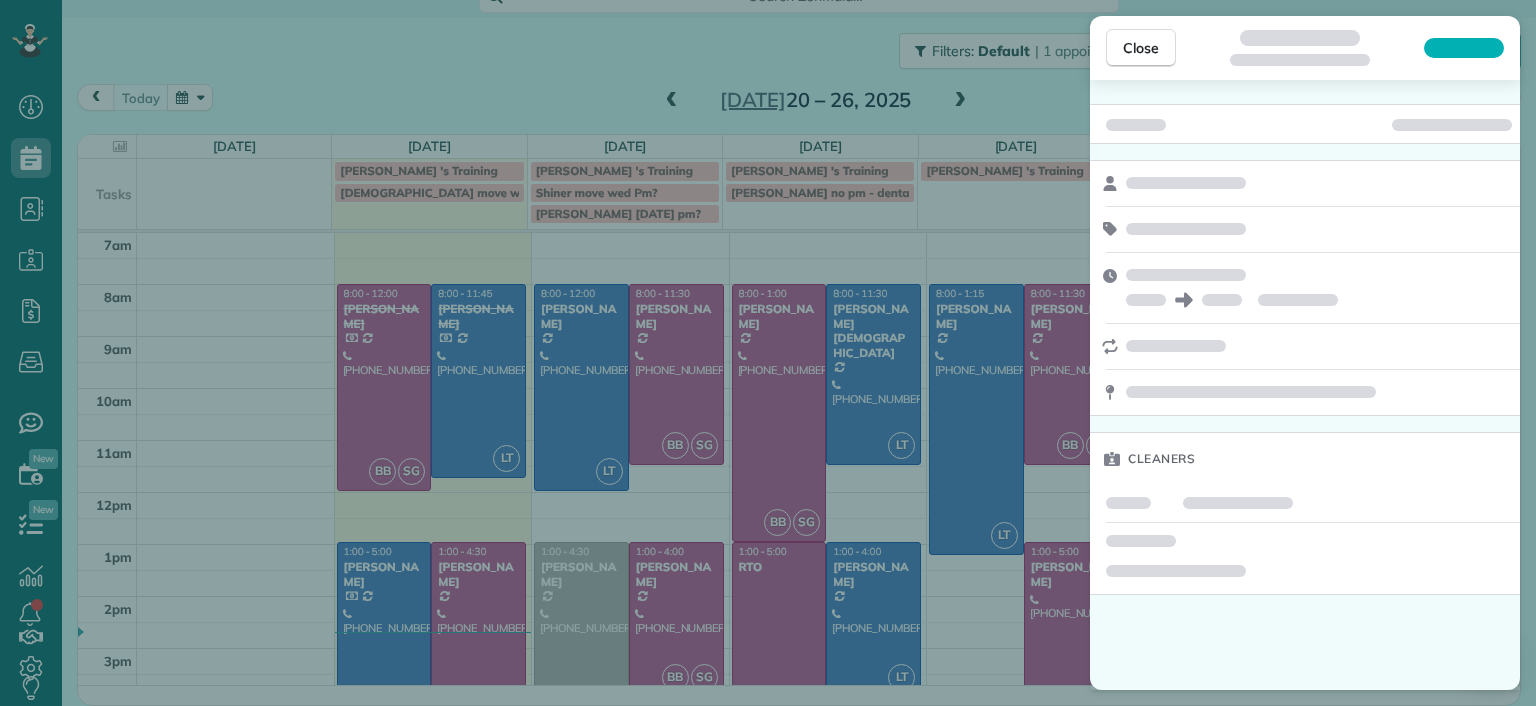 click on "Close   Cleaners" at bounding box center [768, 353] 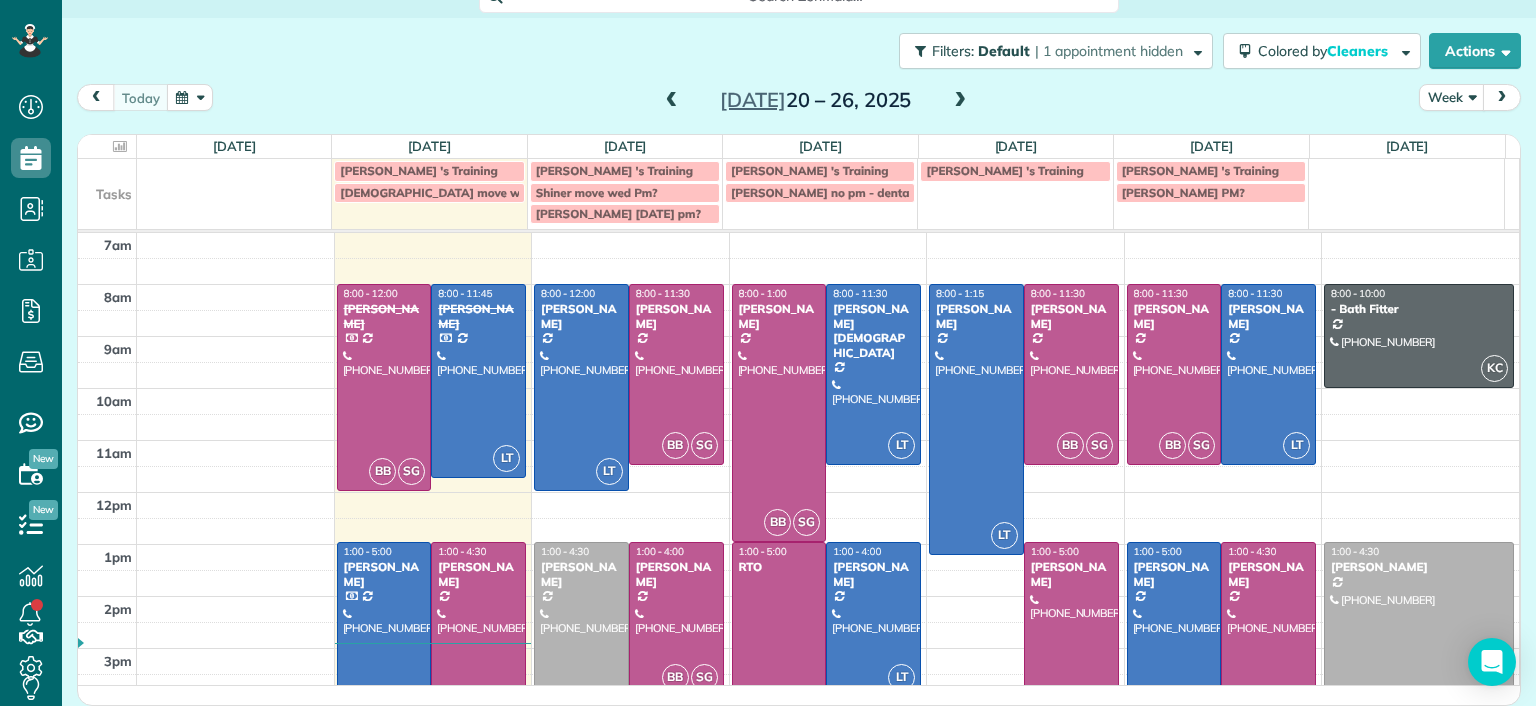 scroll, scrollTop: 0, scrollLeft: 0, axis: both 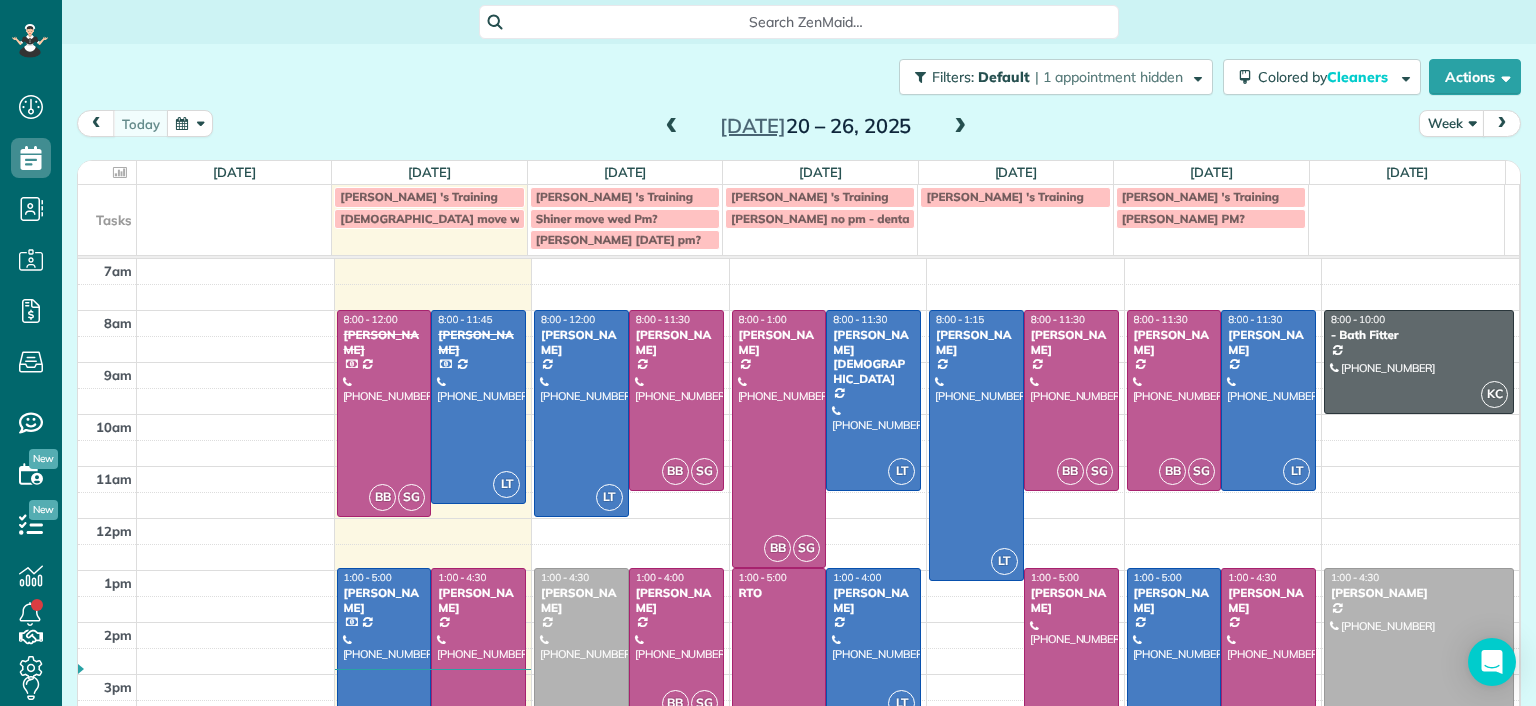 click on "Search ZenMaid…" at bounding box center (806, 22) 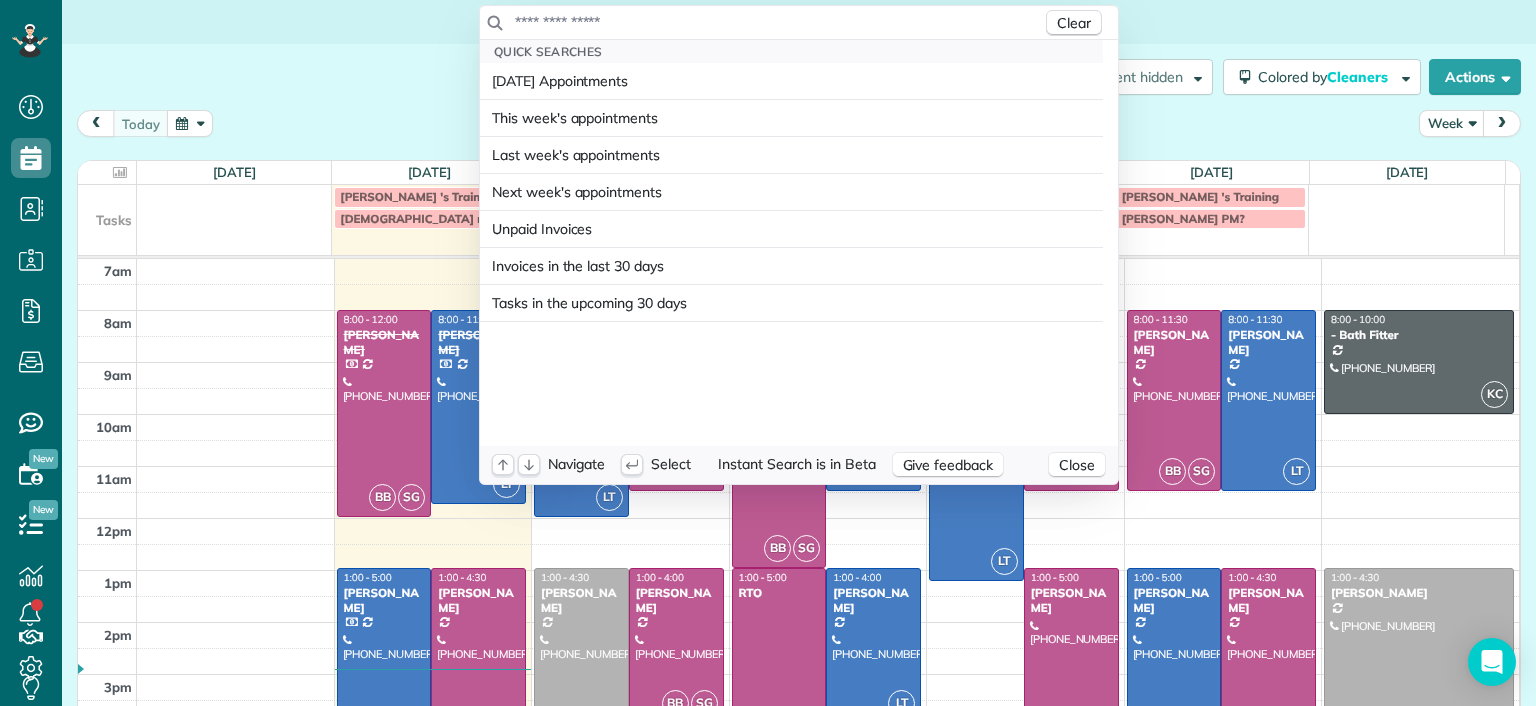 click at bounding box center [778, 22] 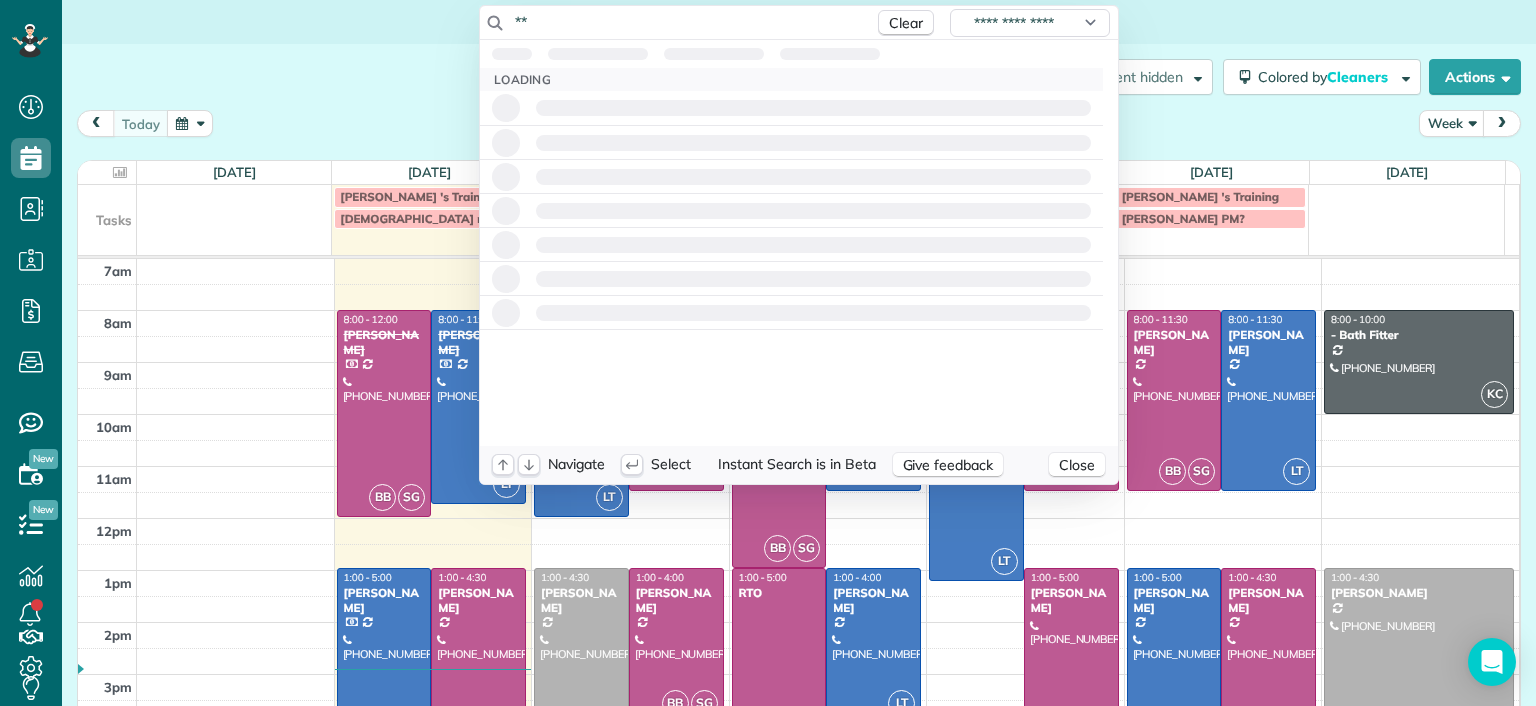 type on "***" 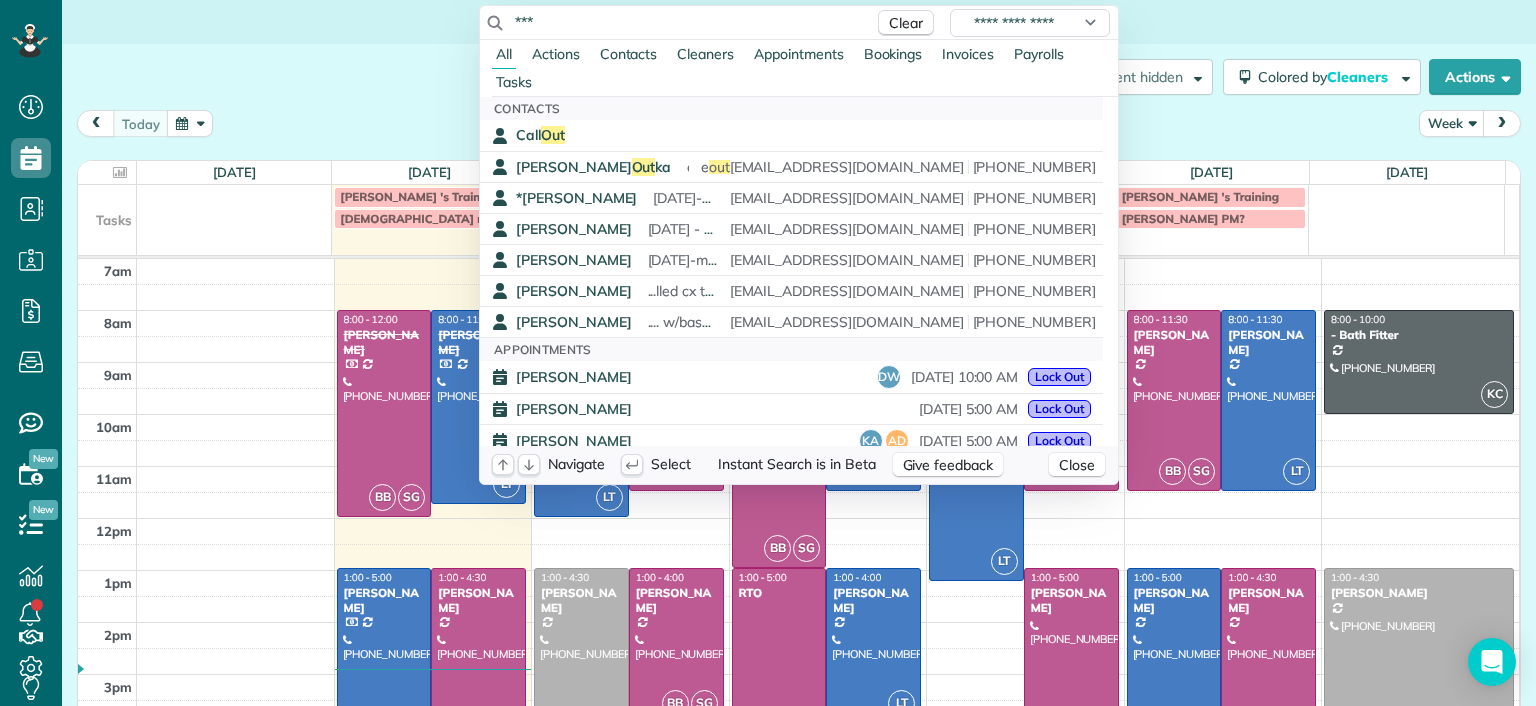 click on "Dashboard
Scheduling
Calendar View
List View
Dispatch View - Weekly scheduling (Beta)" at bounding box center (768, 353) 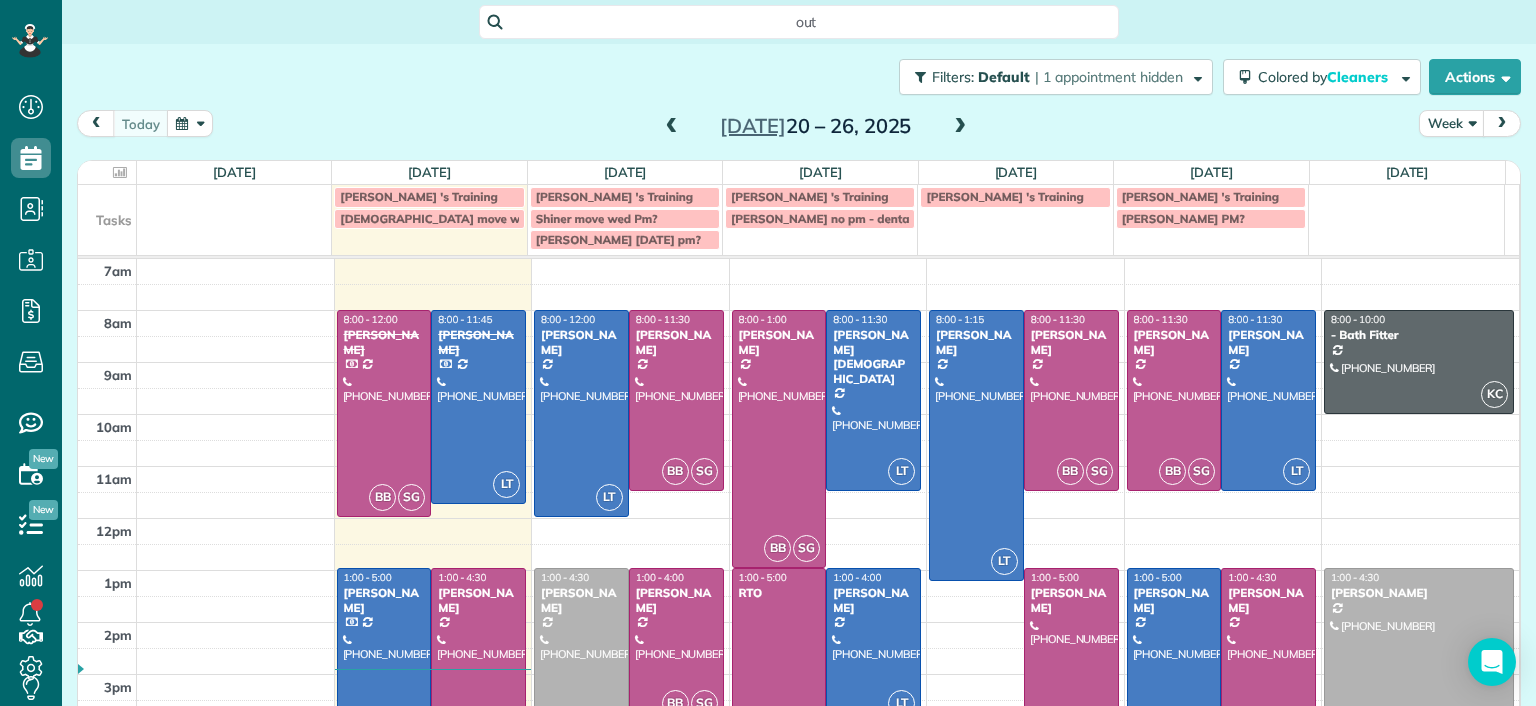 click at bounding box center [960, 127] 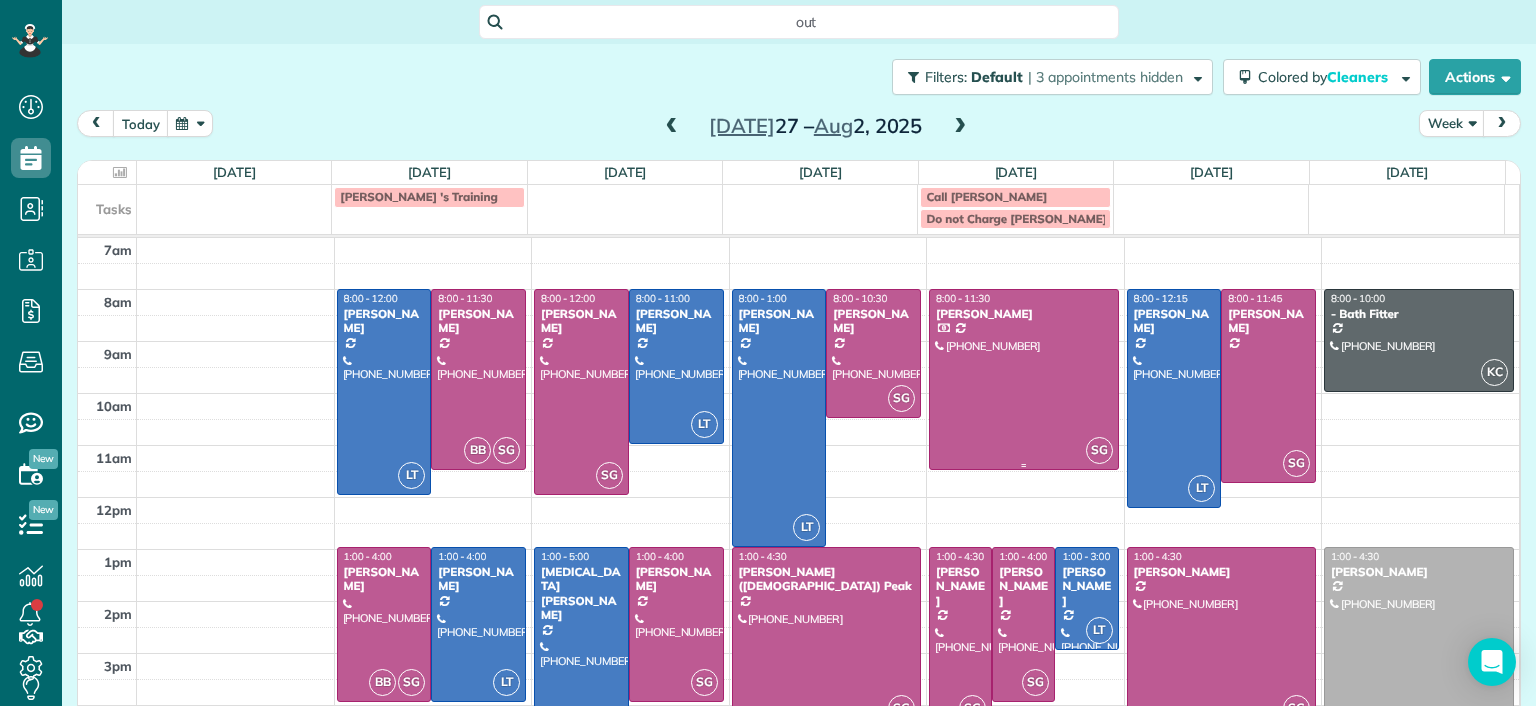 scroll, scrollTop: 0, scrollLeft: 0, axis: both 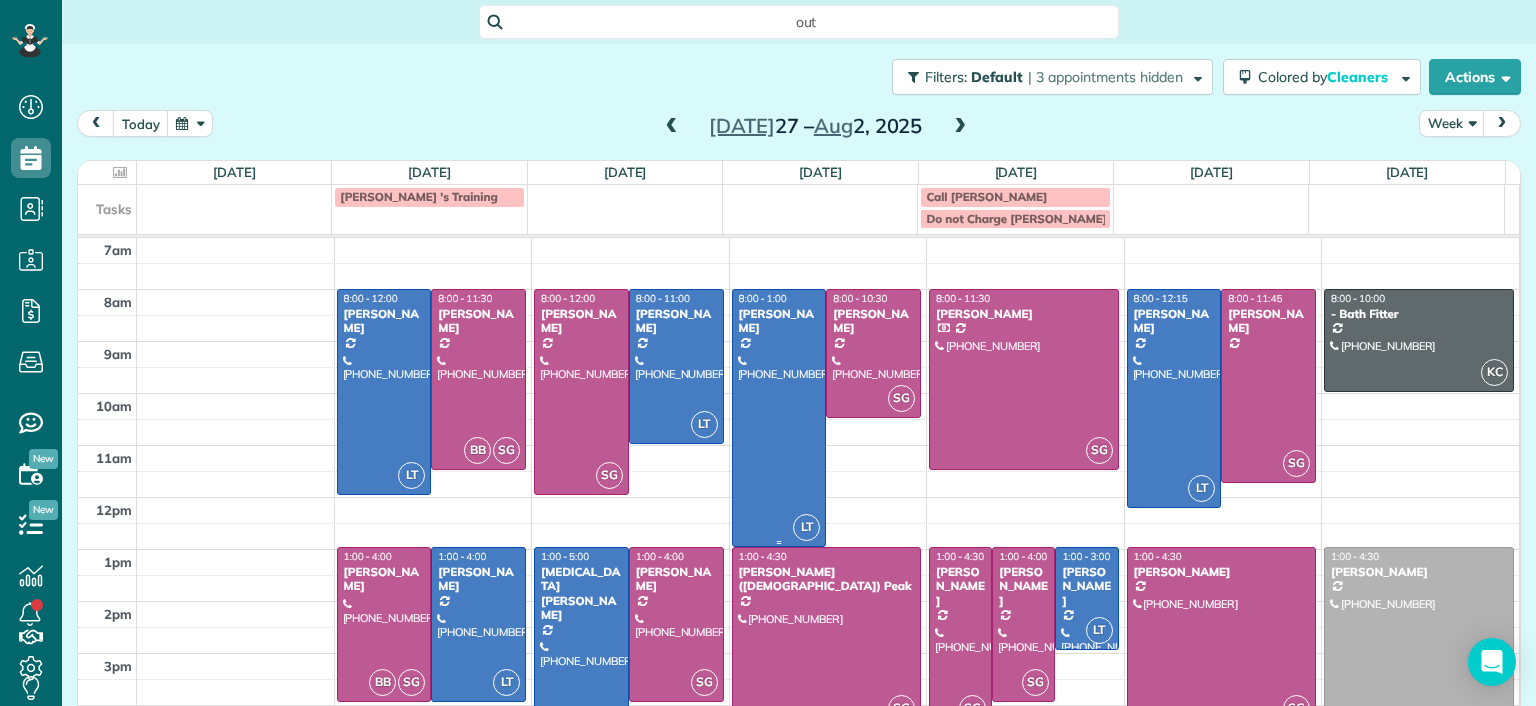 click at bounding box center [779, 418] 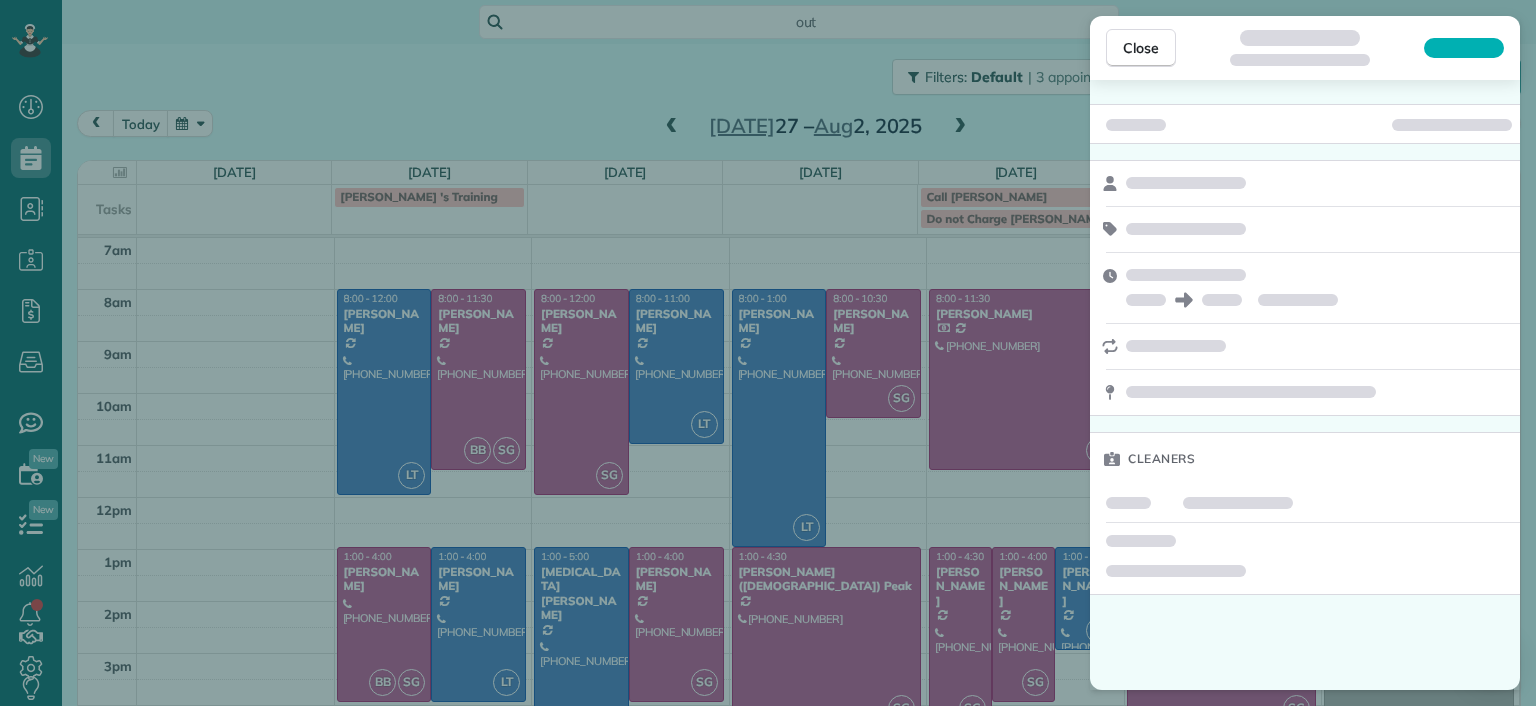 click on "Close   Cleaners" at bounding box center [768, 353] 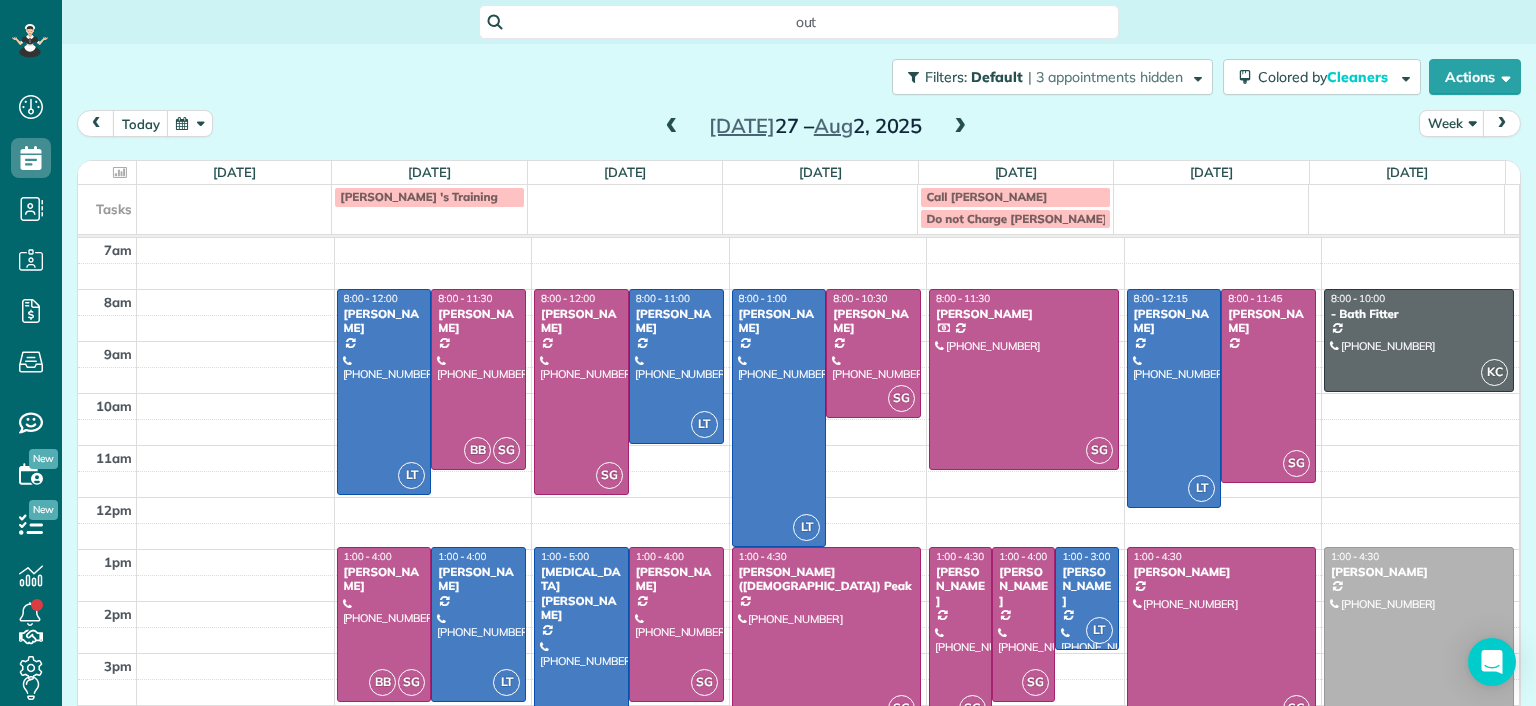 click at bounding box center (960, 127) 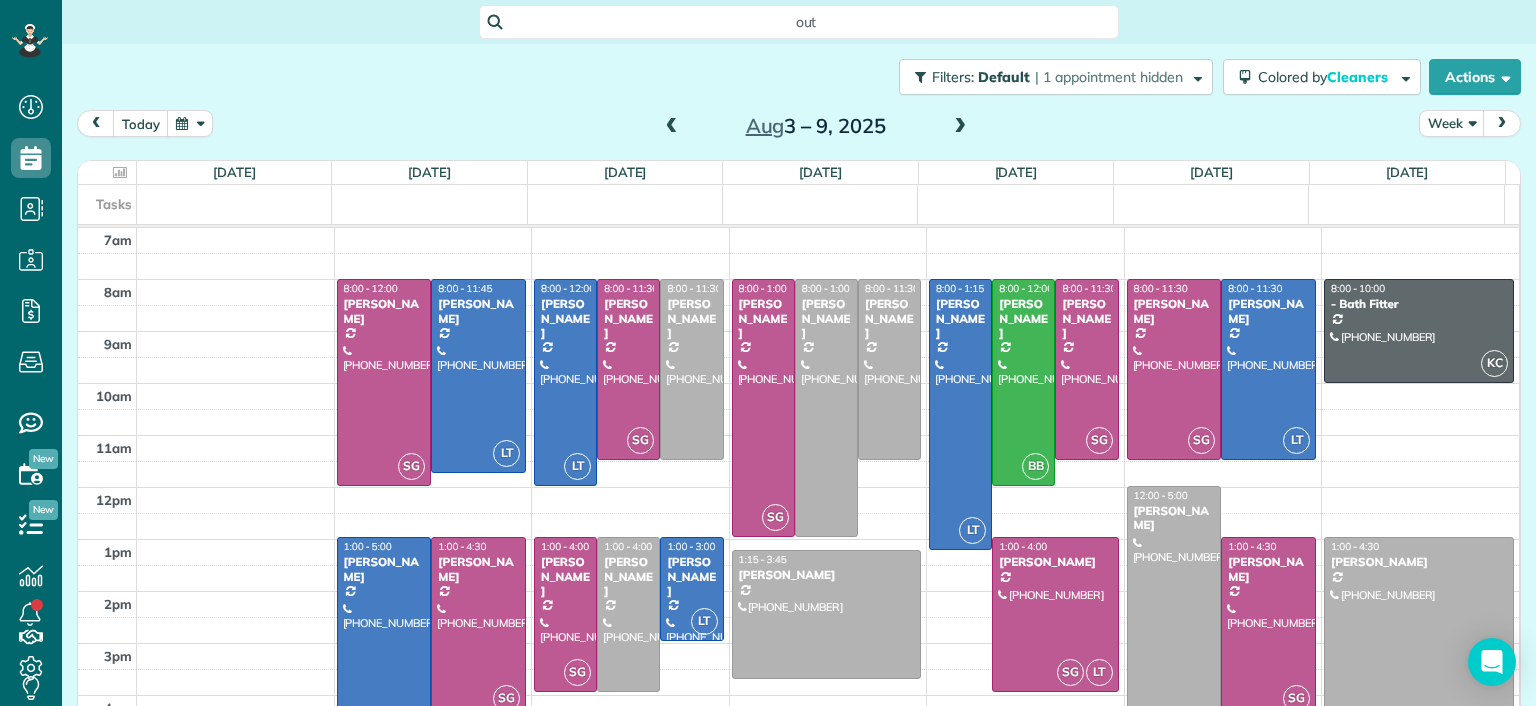 click at bounding box center [672, 127] 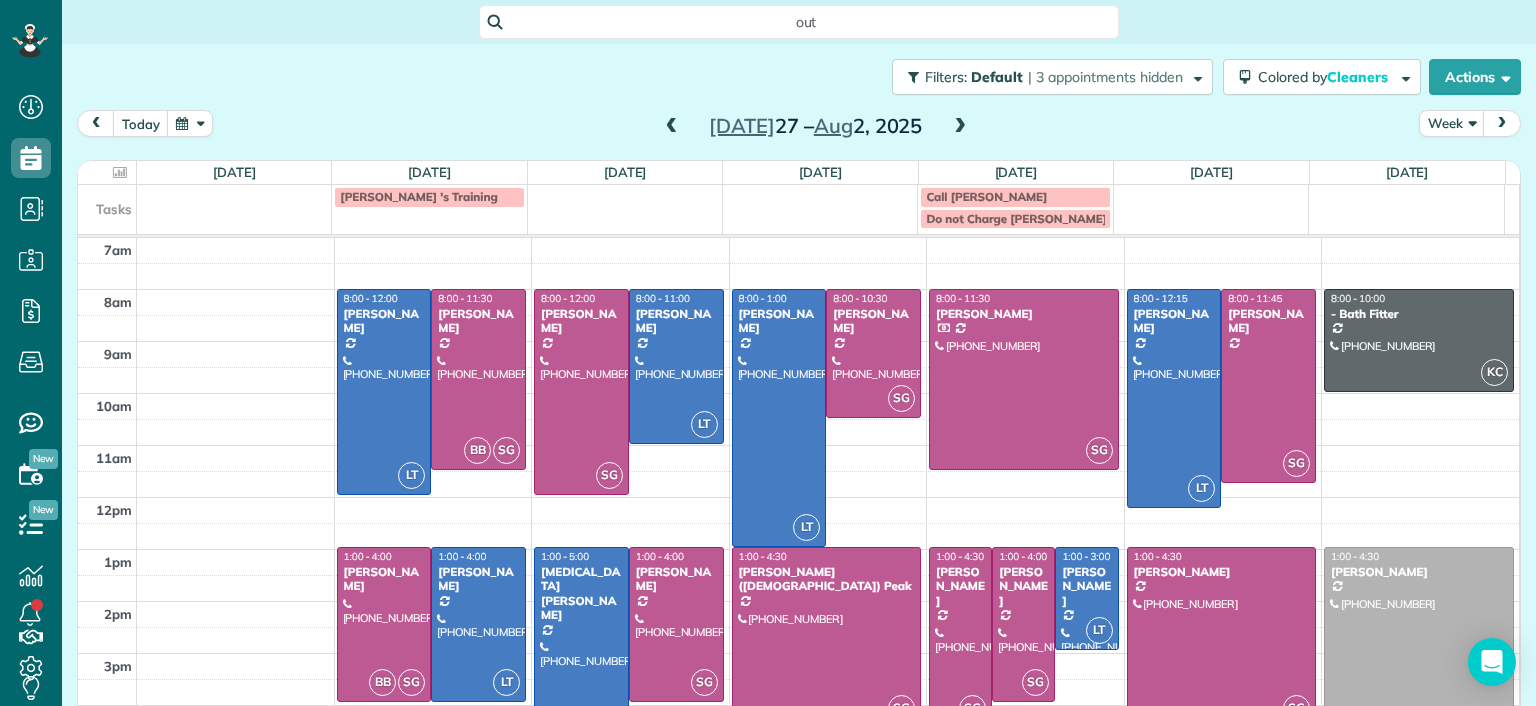click at bounding box center (960, 127) 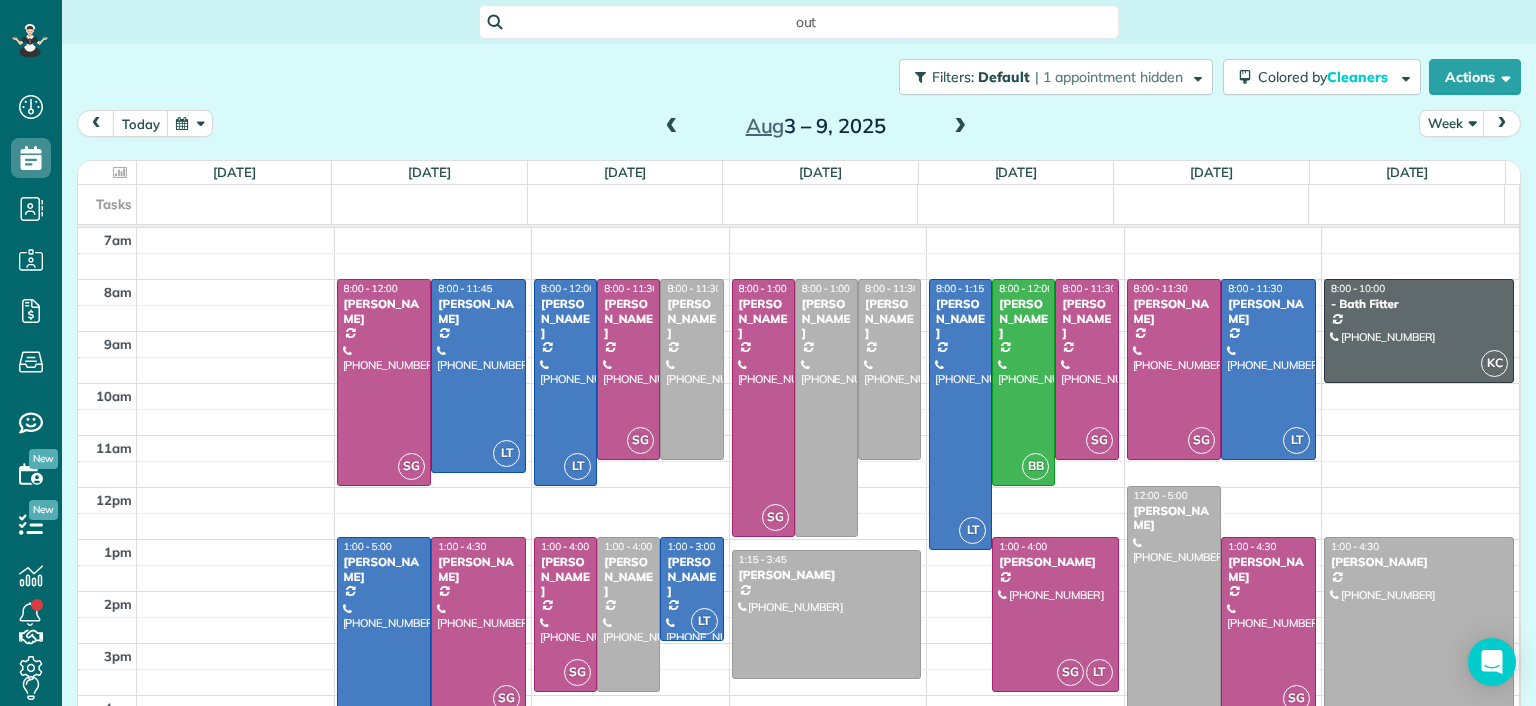 click at bounding box center (672, 127) 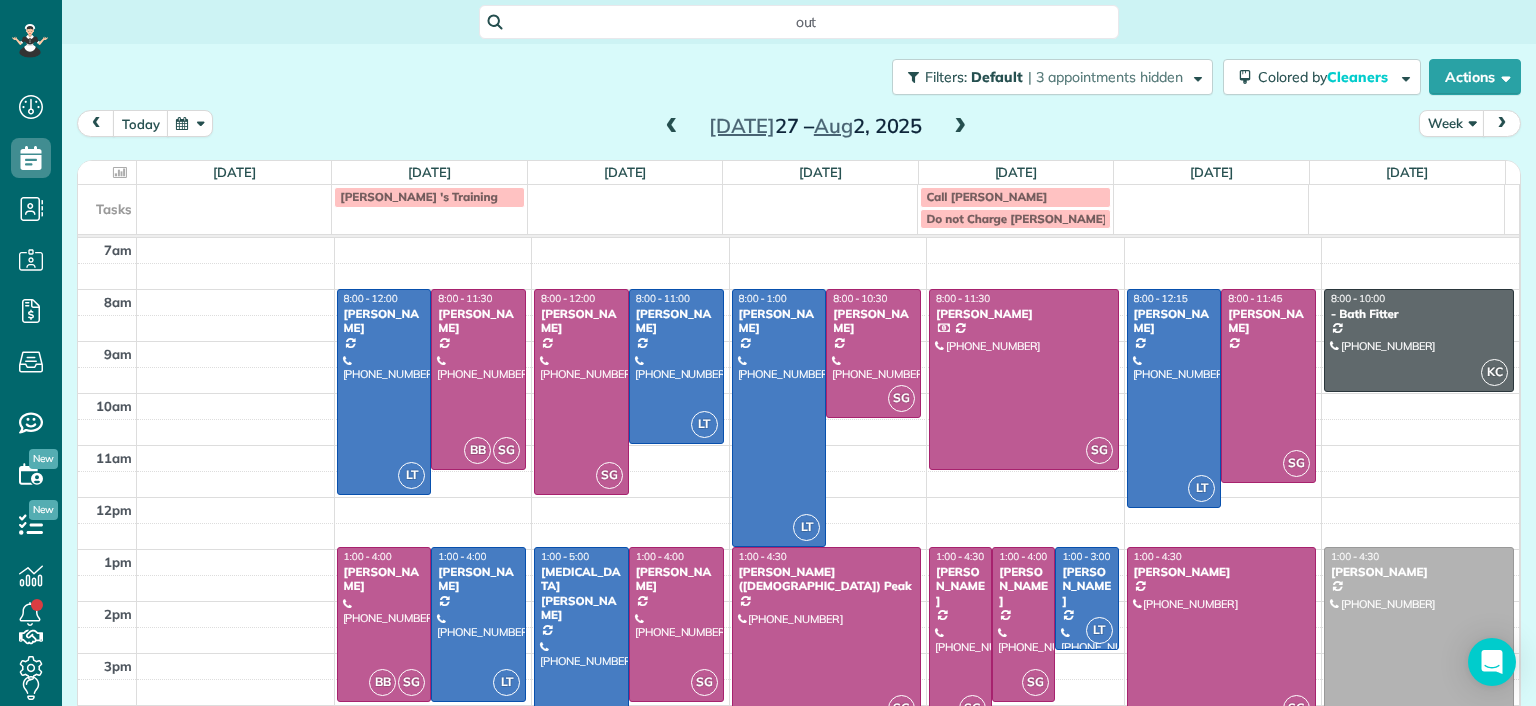 click at bounding box center [960, 127] 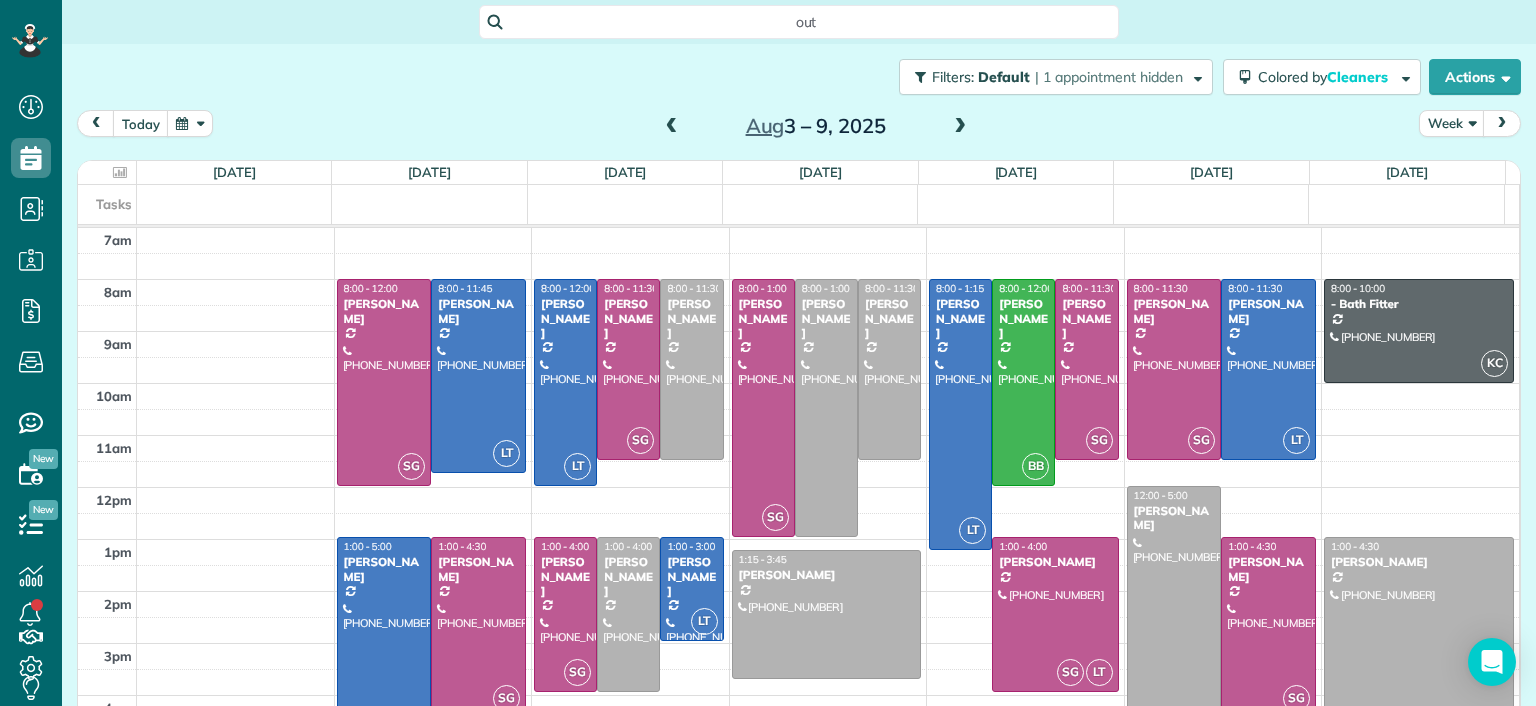 click at bounding box center [672, 127] 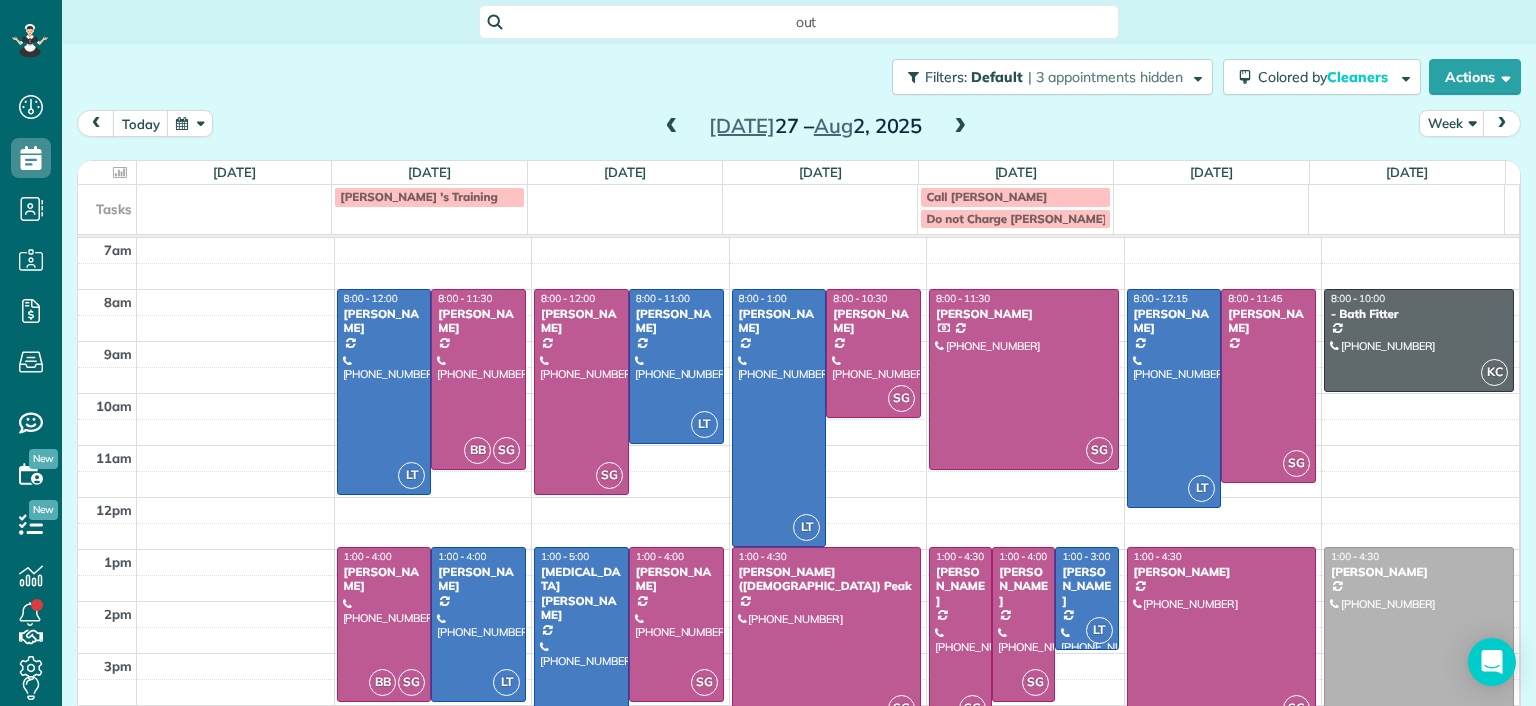 click at bounding box center (960, 127) 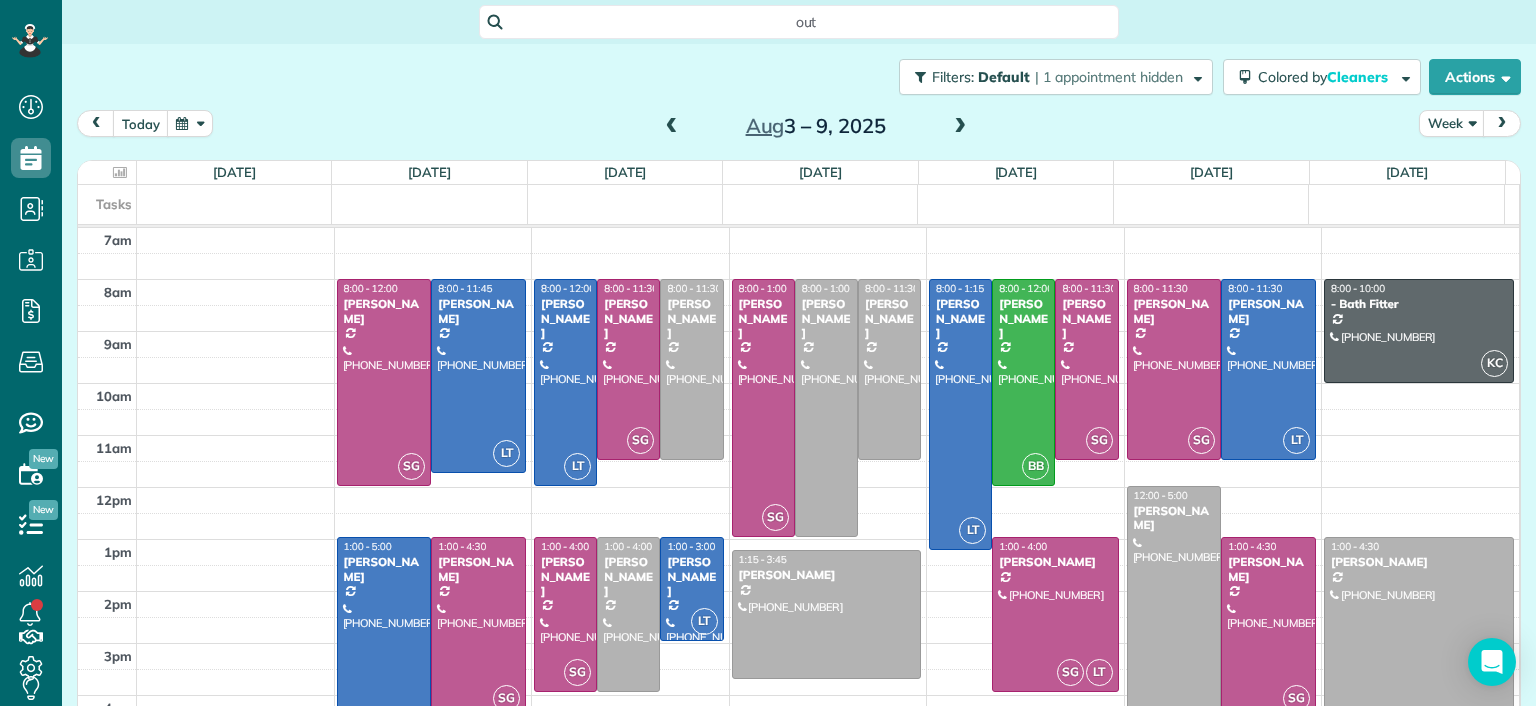 click at bounding box center [672, 127] 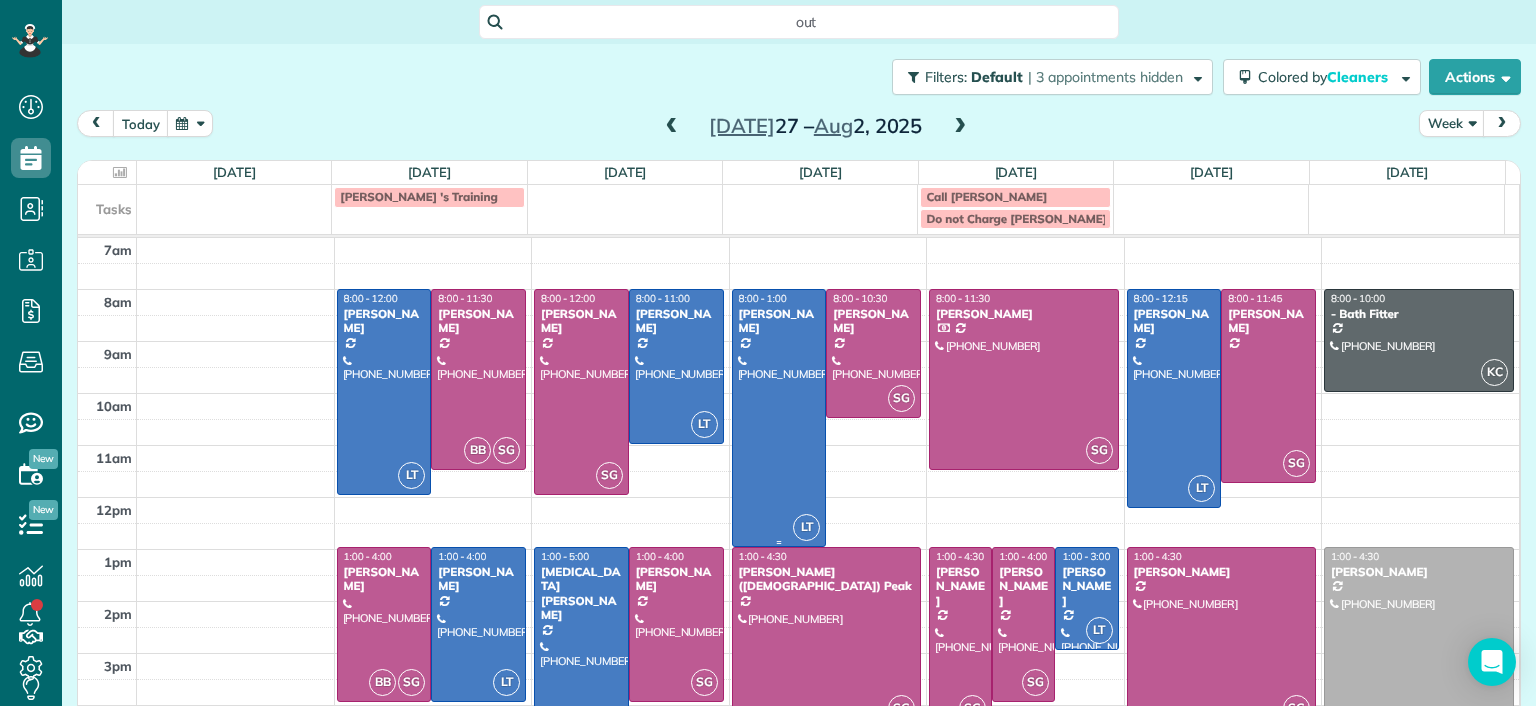 click at bounding box center (779, 418) 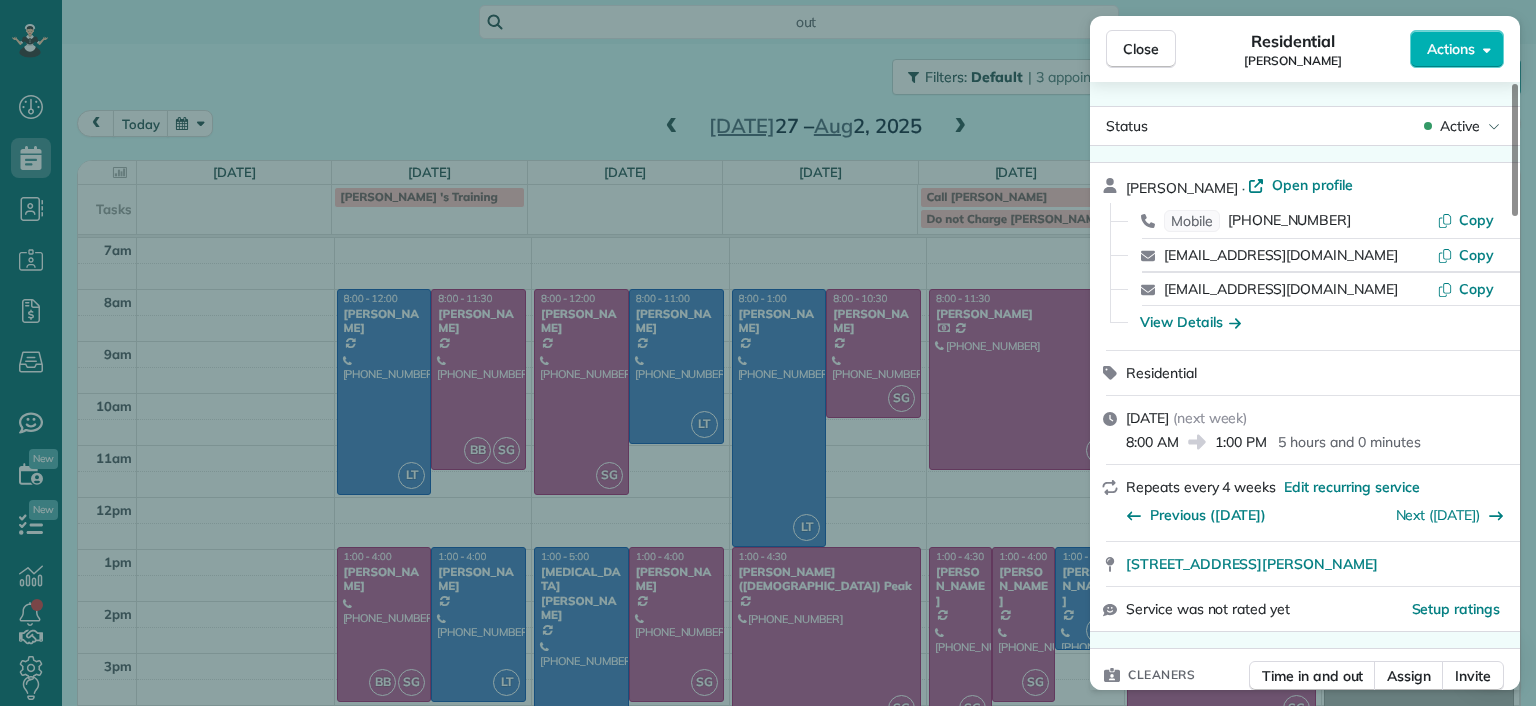 click on "Close Residential Elizabeth Outka Actions Status Active Elizabeth Outka · Open profile Mobile (804) 318-7494 Copy tripelizabeth@verizon.net Copy eoutka@richmond.edu Copy View Details Residential Wednesday, July 30, 2025 ( next week ) 8:00 AM 1:00 PM 5 hours and 0 minutes Repeats every 4 weeks Edit recurring service Previous (Jul 02) Next (Aug 27) 3800 Darby Drive Midlothian VA 23113 Service was not rated yet Setup ratings Cleaners Time in and out Assign Invite Cleaners Laura   Thaller 8:00 AM 1:00 PM Checklist Try Now Keep this appointment up to your standards. Stay on top of every detail, keep your cleaners organised, and your client happy. Assign a checklist Watch a 5 min demo Billing Billing actions Price $280.00 Overcharge $0.00 Discount $0.00 Coupon discount - Primary tax - Secondary tax - Total appointment price $280.00 Tips collected New feature! $0.00 Unpaid Mark as paid Total including tip $280.00 Get paid online in no-time! Send an invoice and reward your cleaners with tips Man Hours 4 Man hours  -" at bounding box center (768, 353) 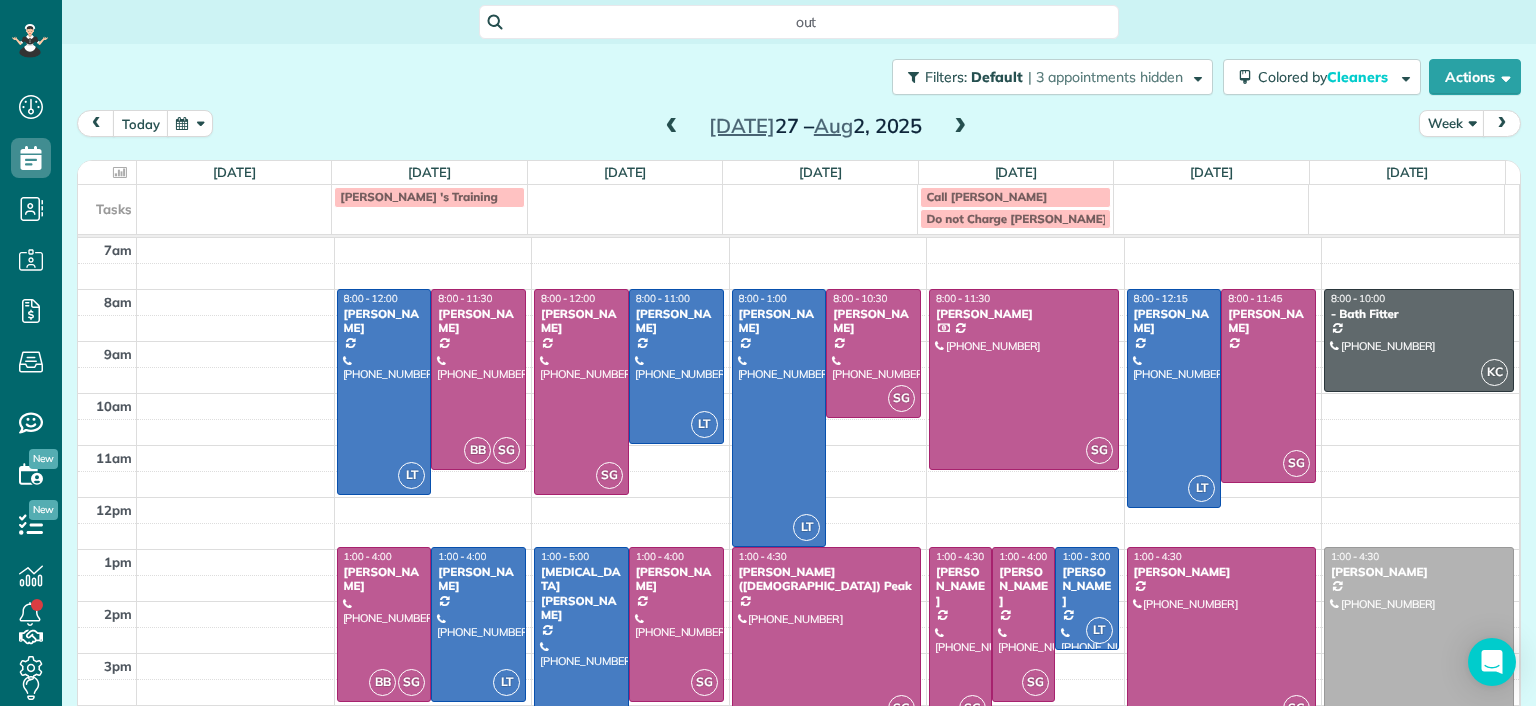 click on "Jul  27 –  Aug  2, 2025" at bounding box center (816, 126) 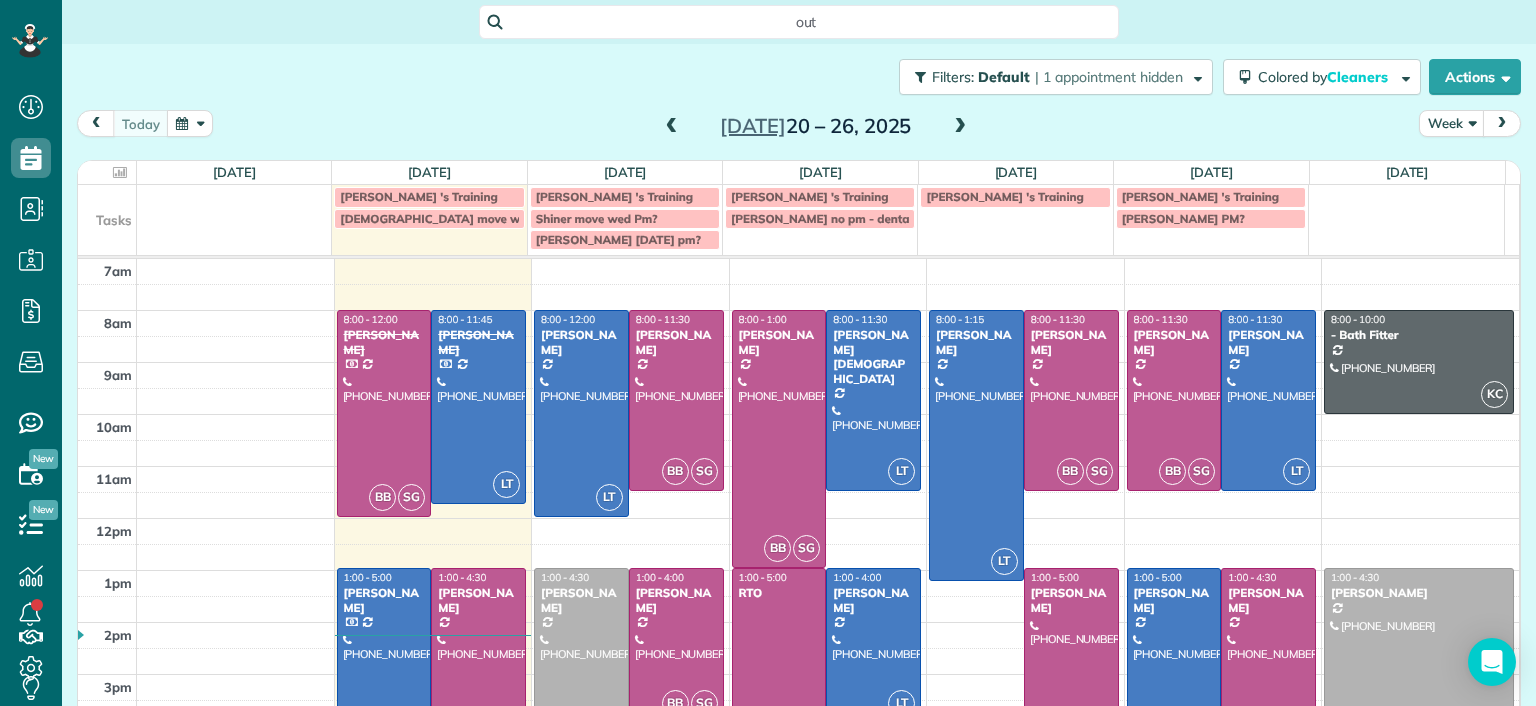 click on "Gary Murphree" at bounding box center [478, 600] 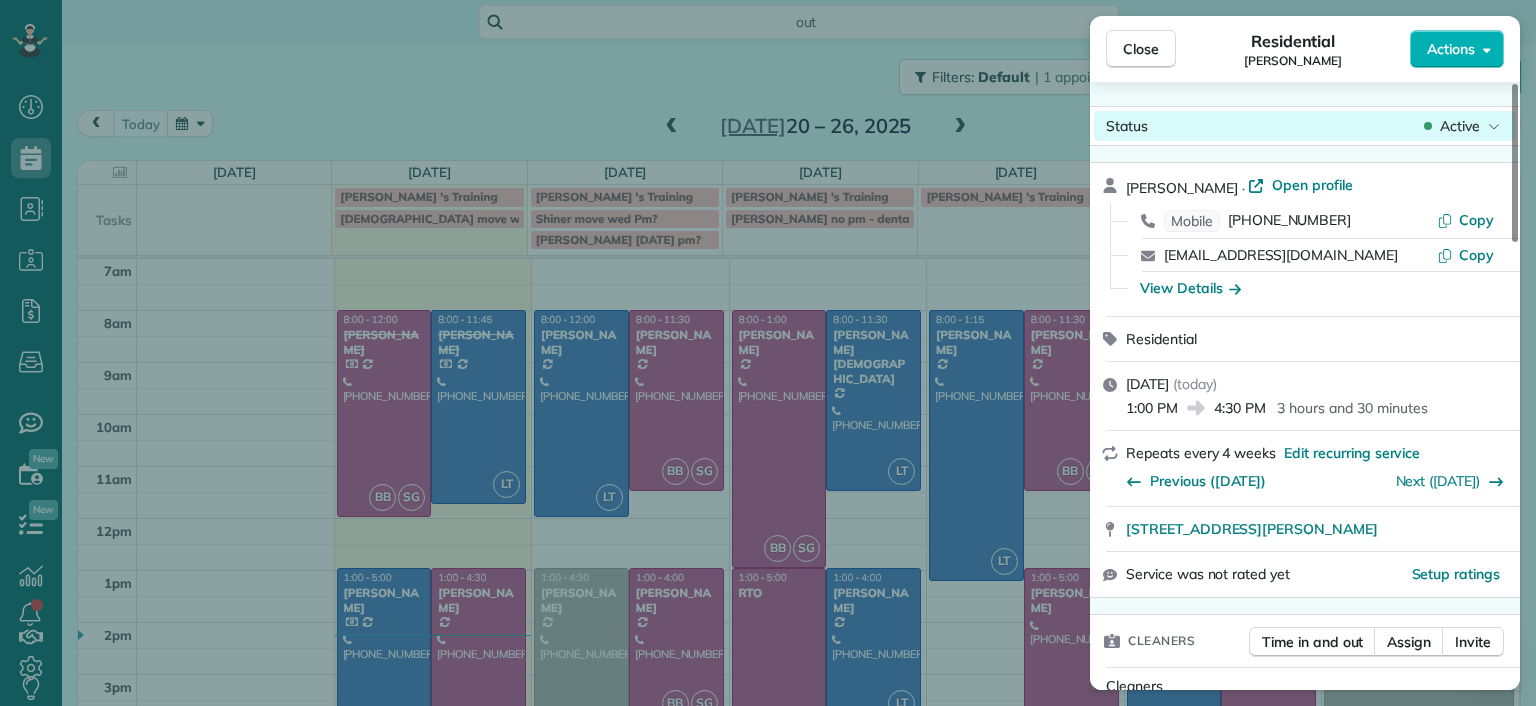 click on "Status Active" at bounding box center (1305, 126) 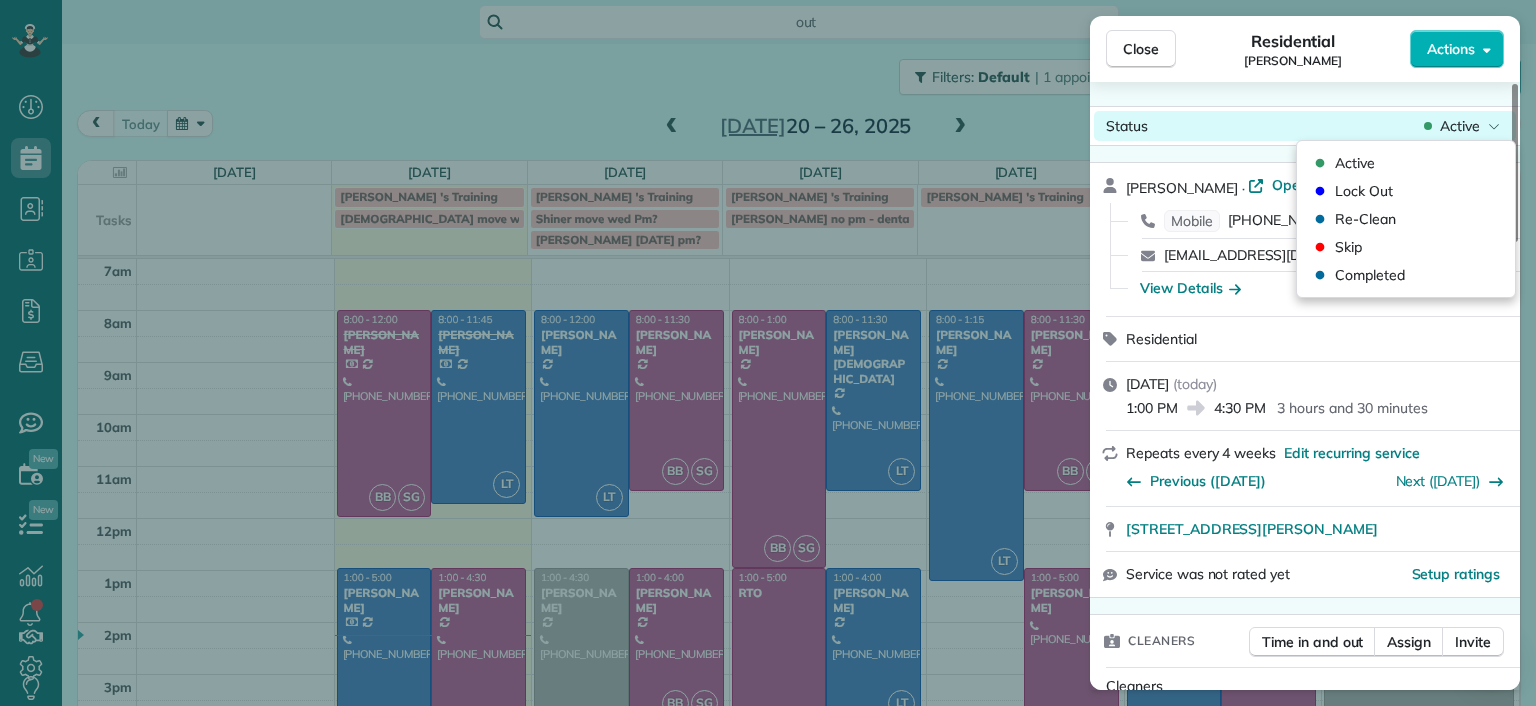 click on "Status Active" at bounding box center [1305, 126] 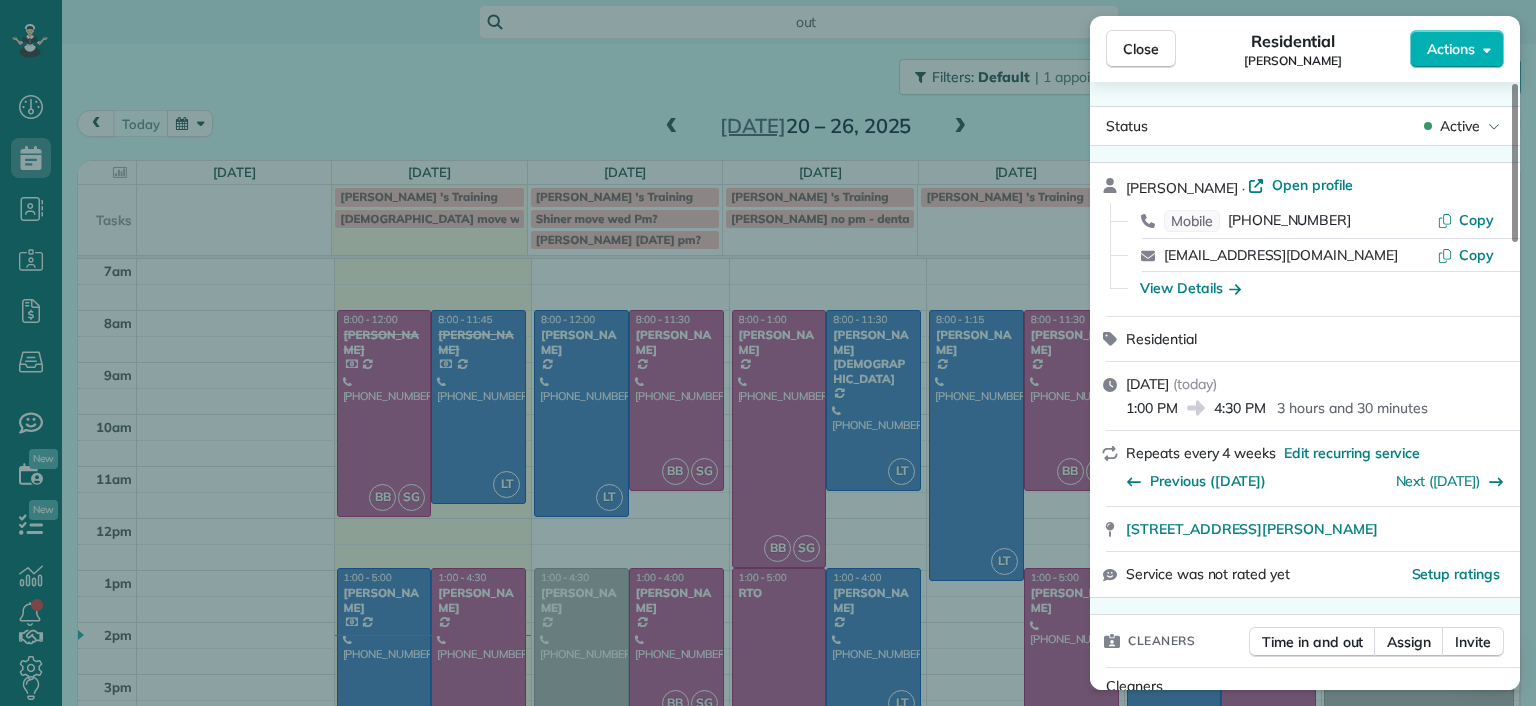 click on "Close Residential Gary Murphree Actions" at bounding box center (1305, 49) 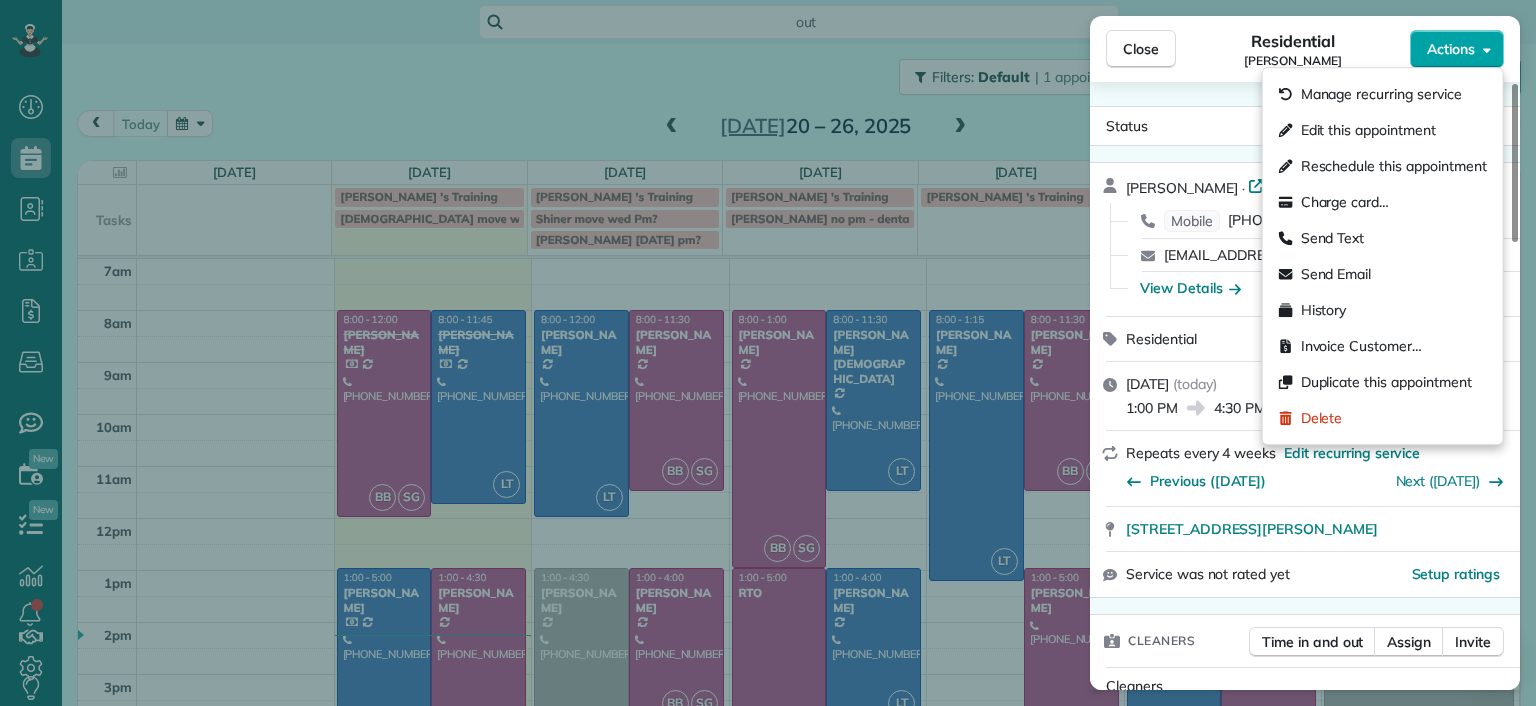 click on "Actions" at bounding box center [1457, 49] 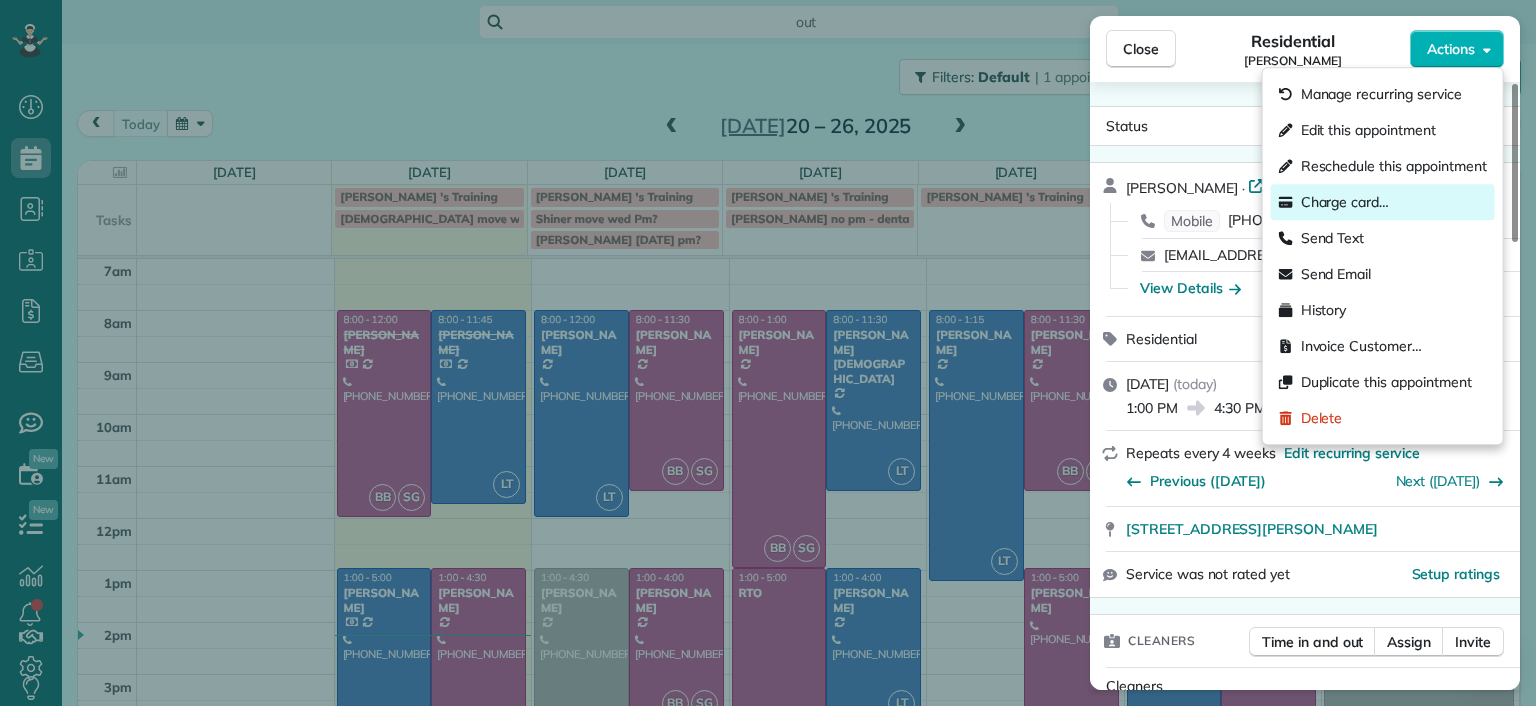 click on "Charge card…" at bounding box center [1345, 202] 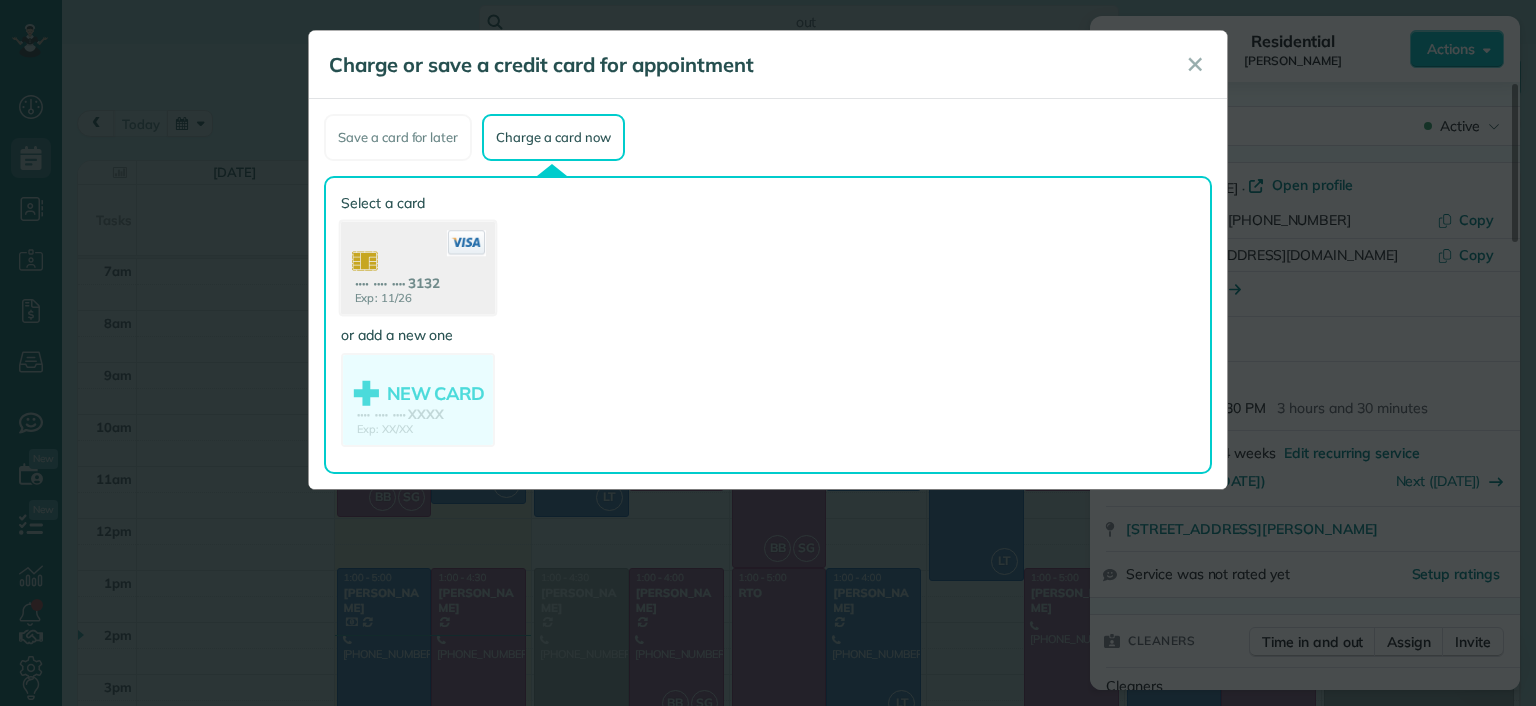 click 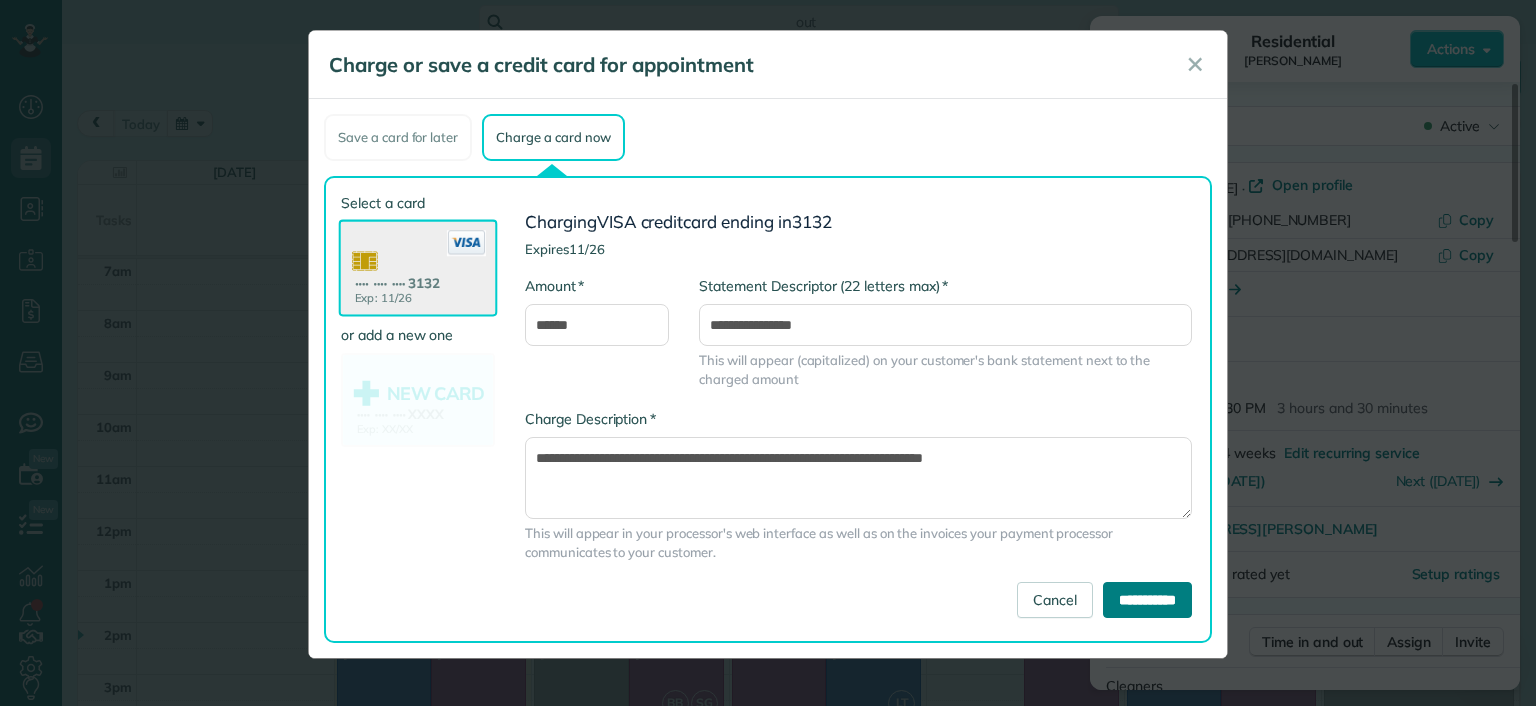 click on "**********" at bounding box center (1147, 600) 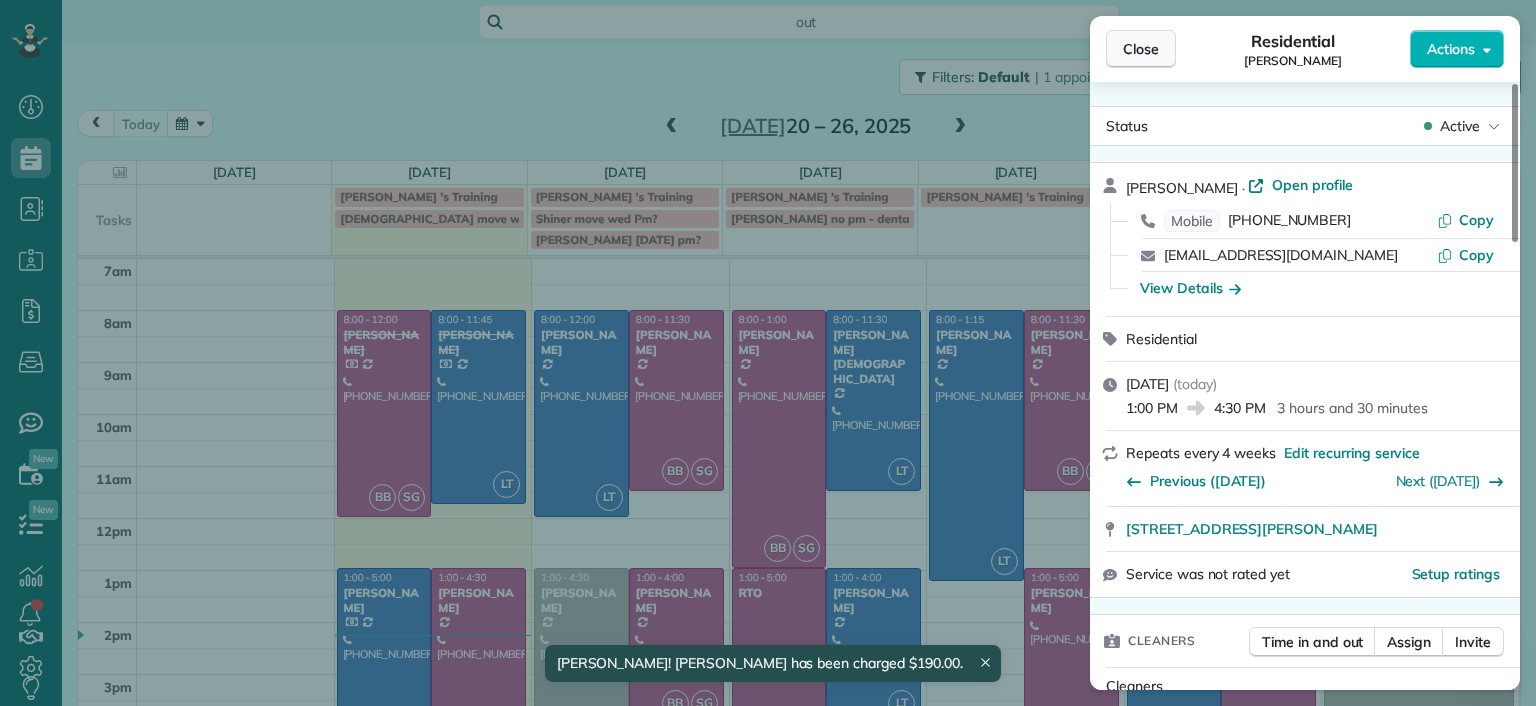 click on "Close" at bounding box center (1141, 49) 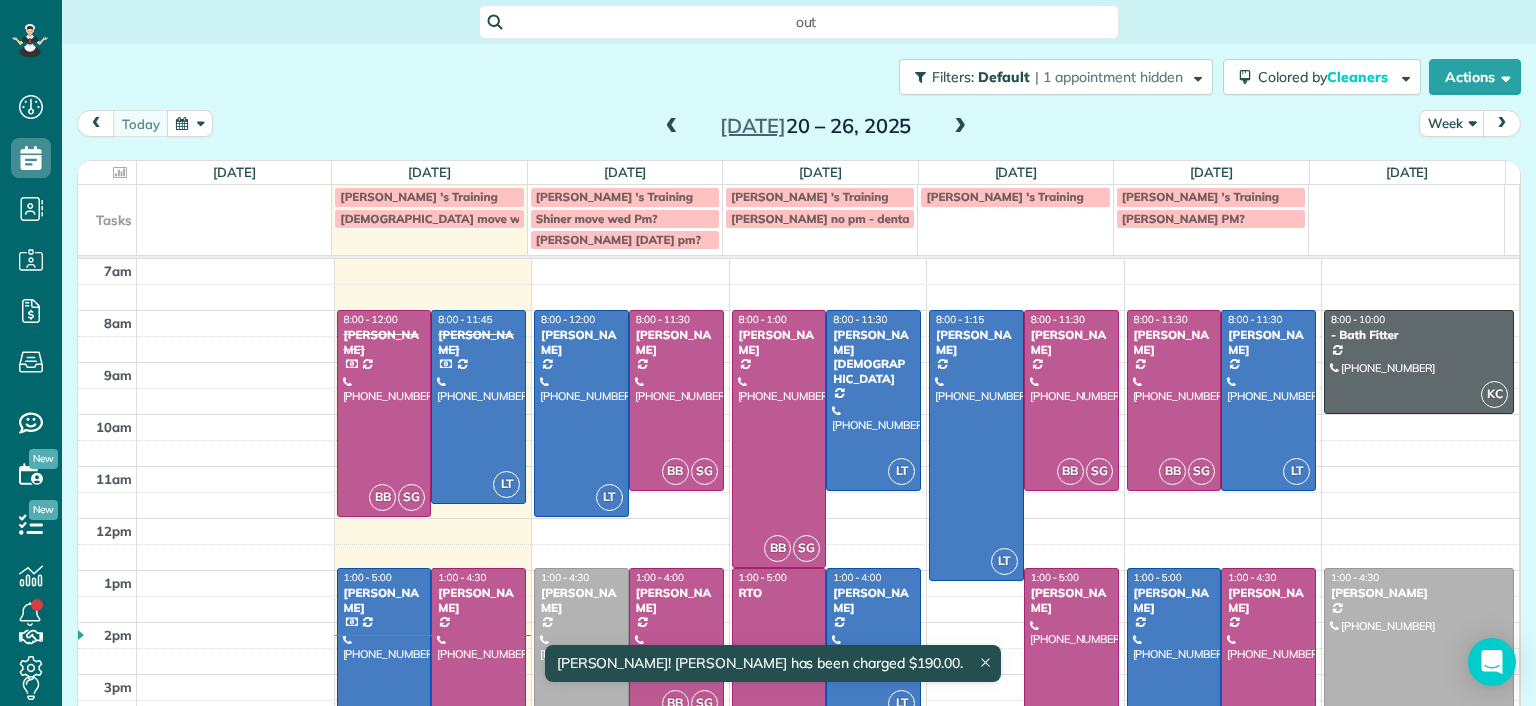 click on "Dashboard
Scheduling
Calendar View
List View
Dispatch View - Weekly scheduling (Beta)" at bounding box center (768, 353) 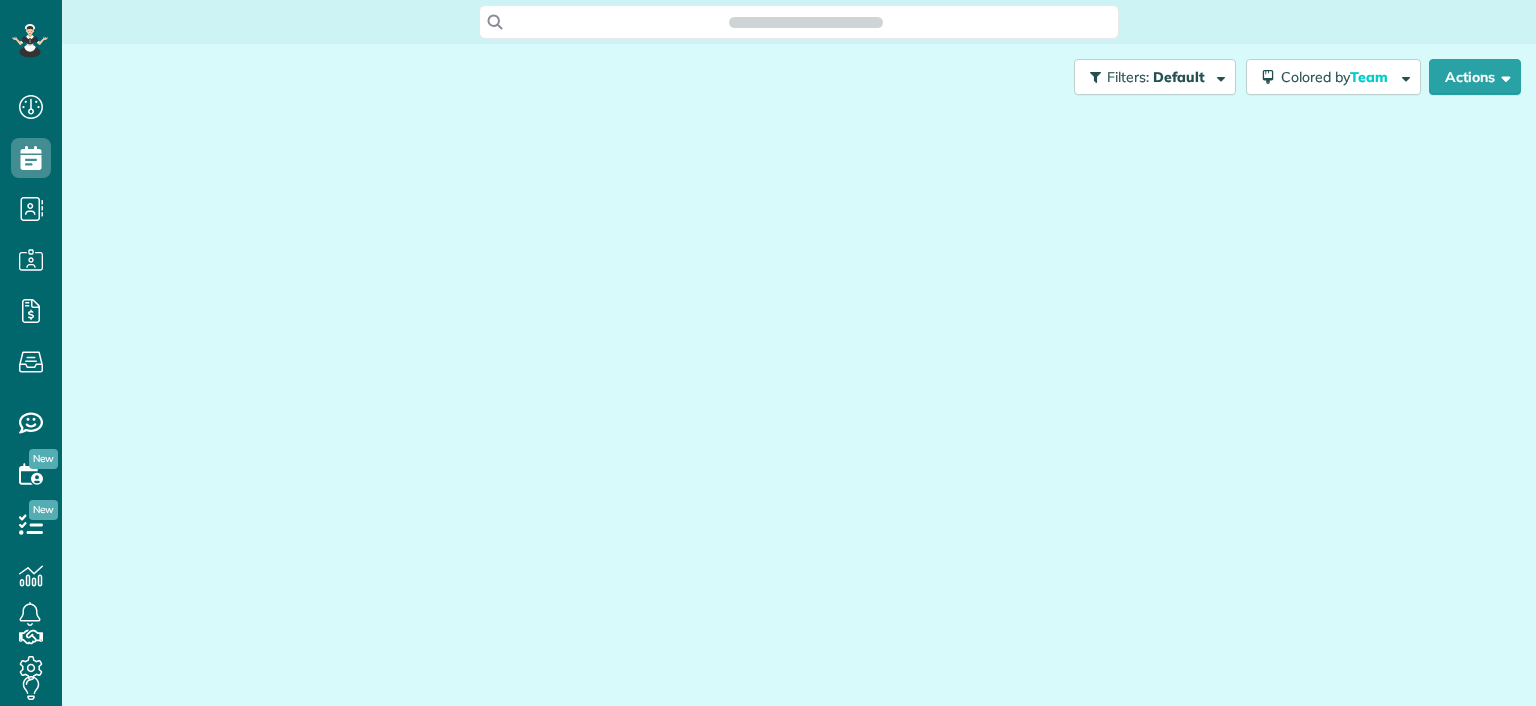 scroll, scrollTop: 0, scrollLeft: 0, axis: both 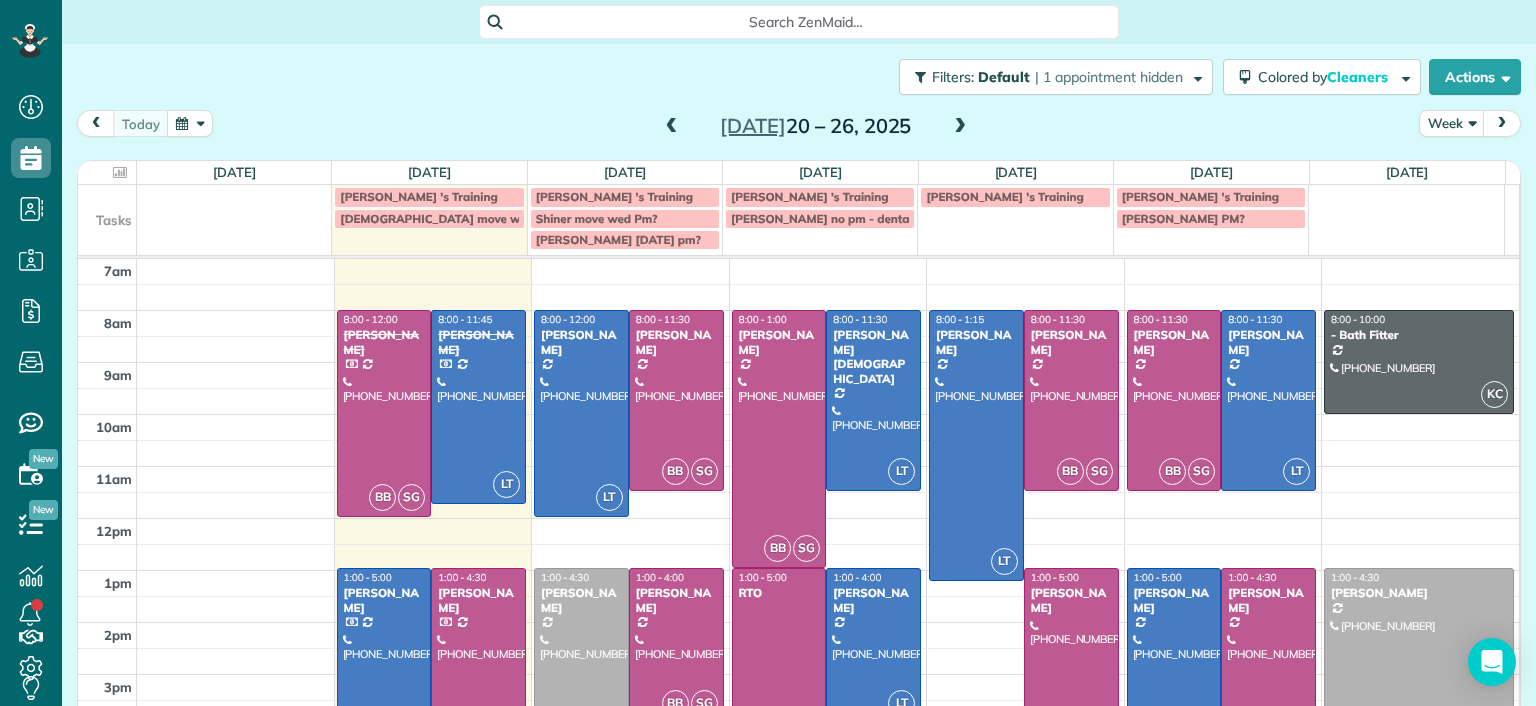 click at bounding box center (960, 127) 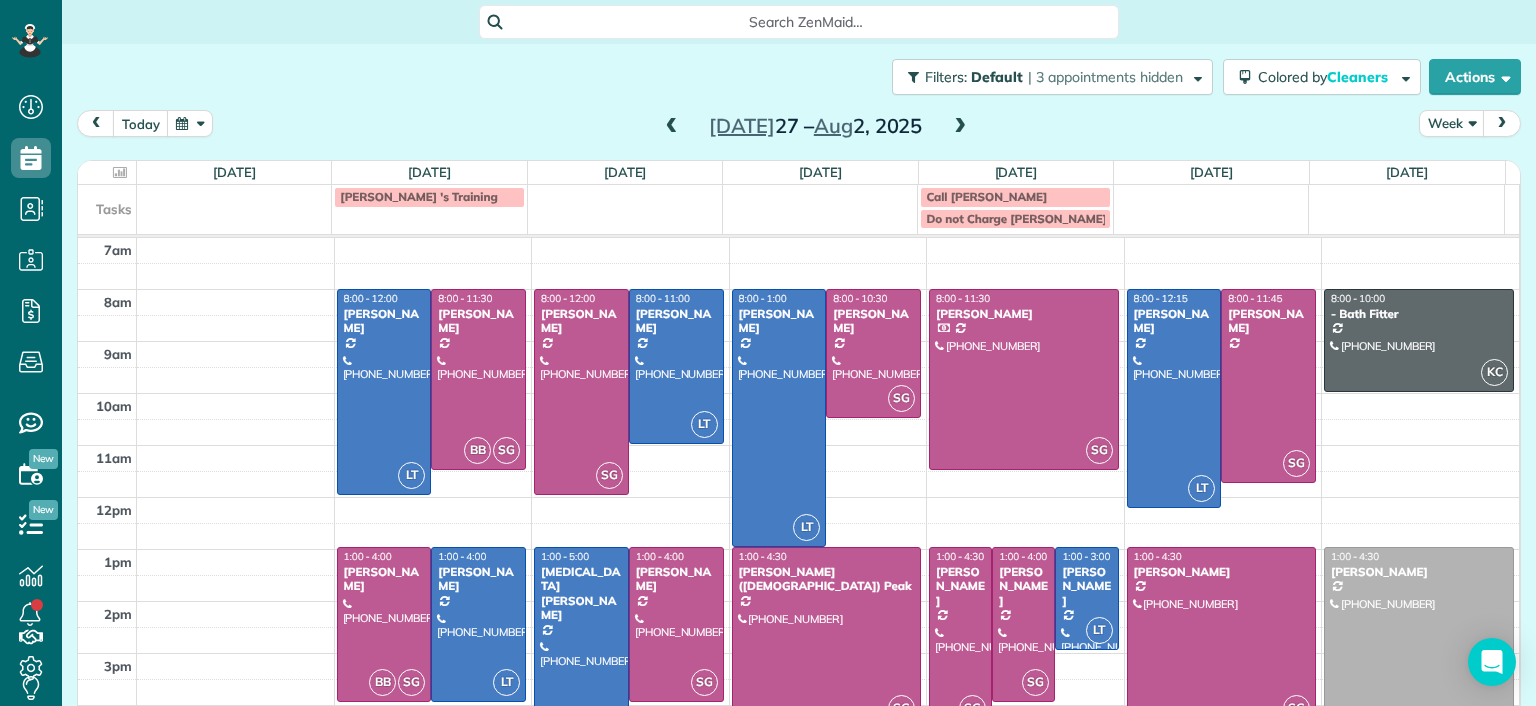click at bounding box center [672, 127] 